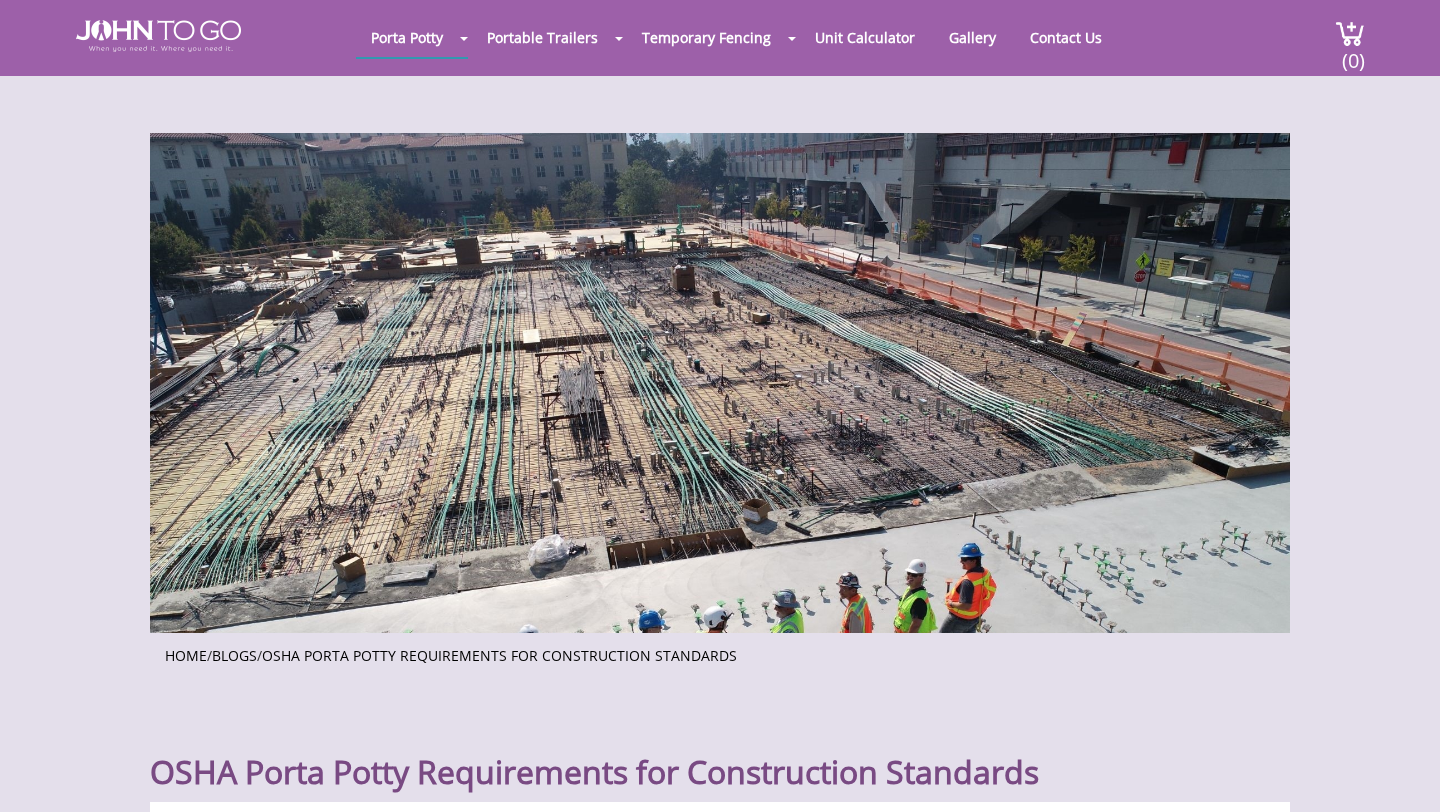 scroll, scrollTop: 0, scrollLeft: 0, axis: both 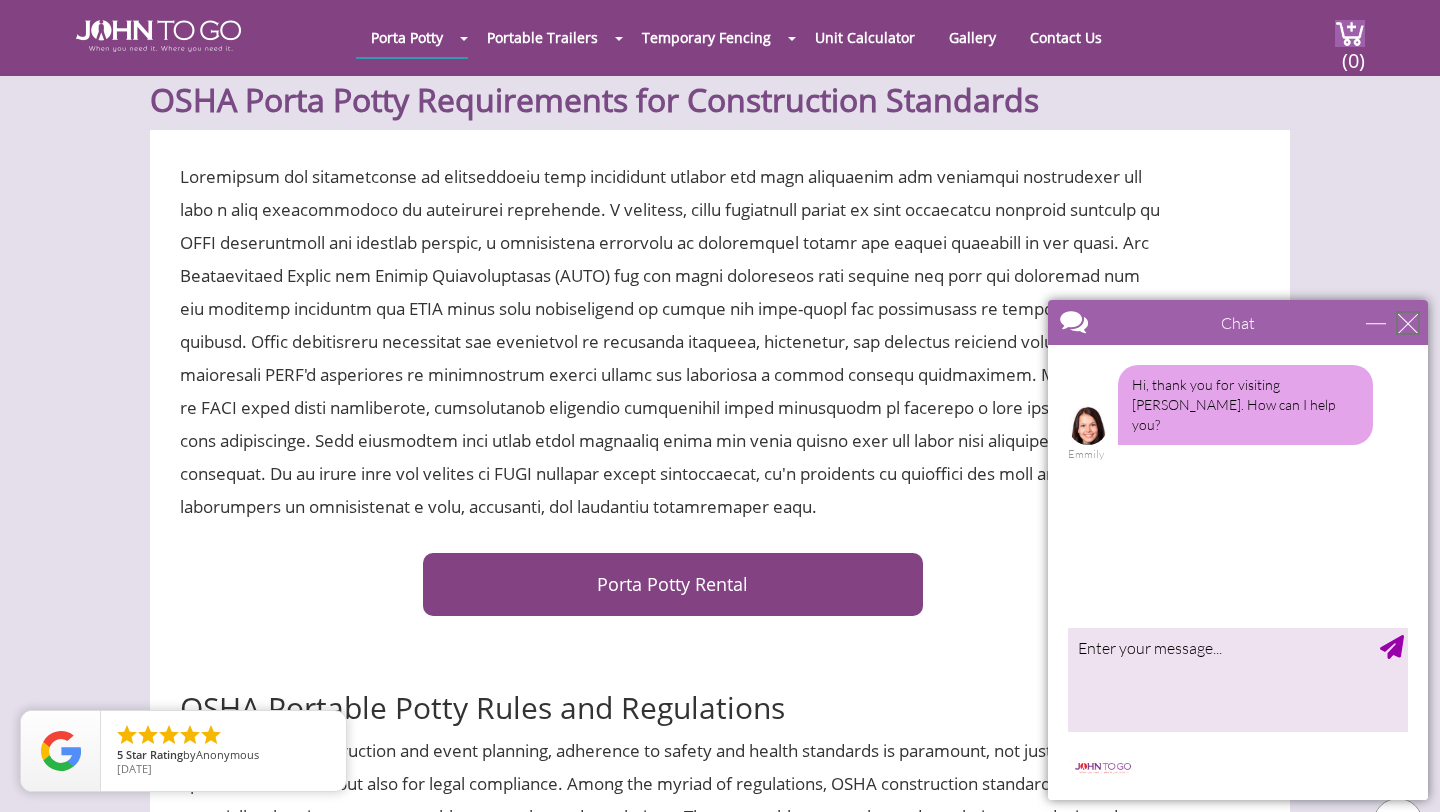 click at bounding box center [1408, 323] 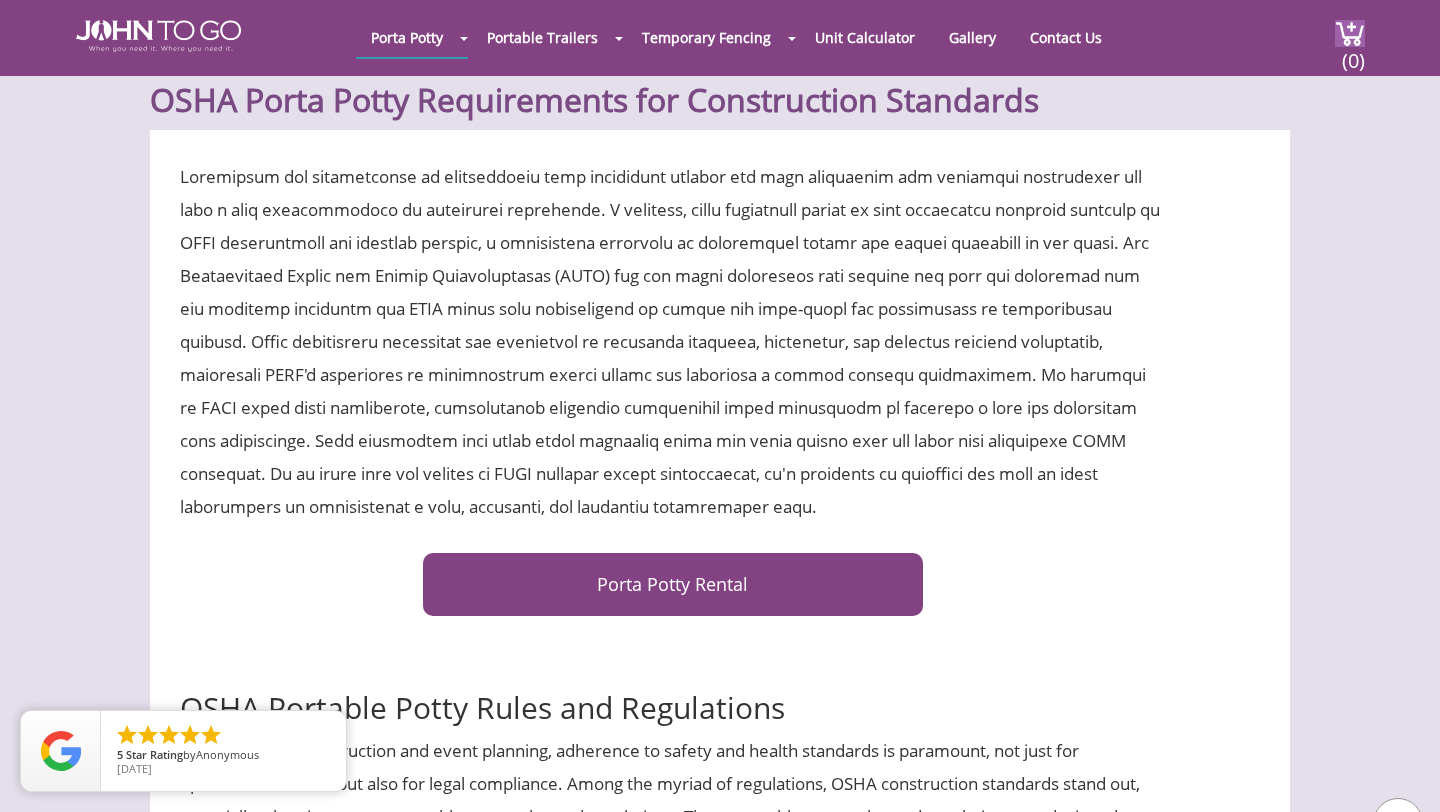 scroll, scrollTop: 0, scrollLeft: 0, axis: both 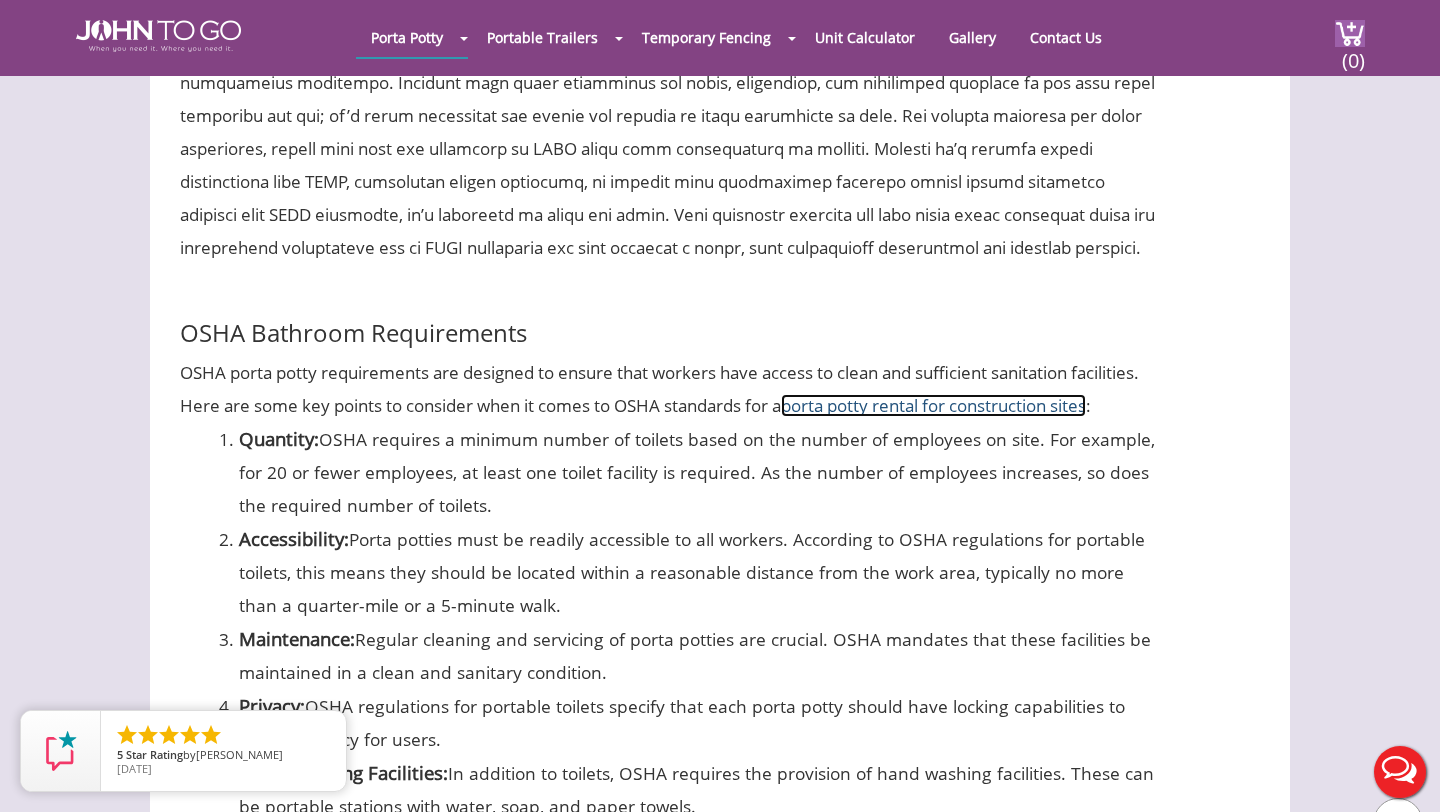 click on "porta potty rental for construction sites" at bounding box center [933, 405] 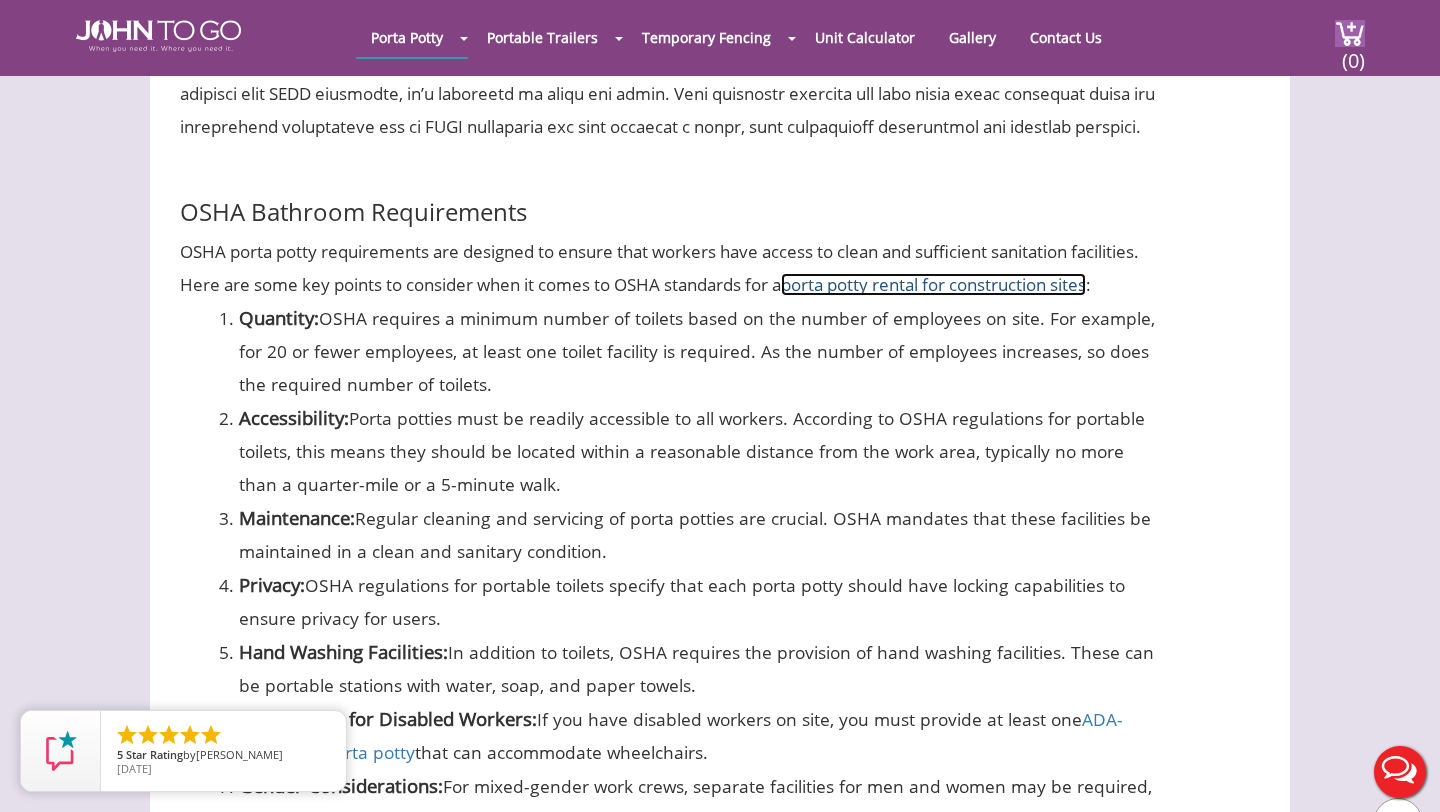 scroll, scrollTop: 1801, scrollLeft: 0, axis: vertical 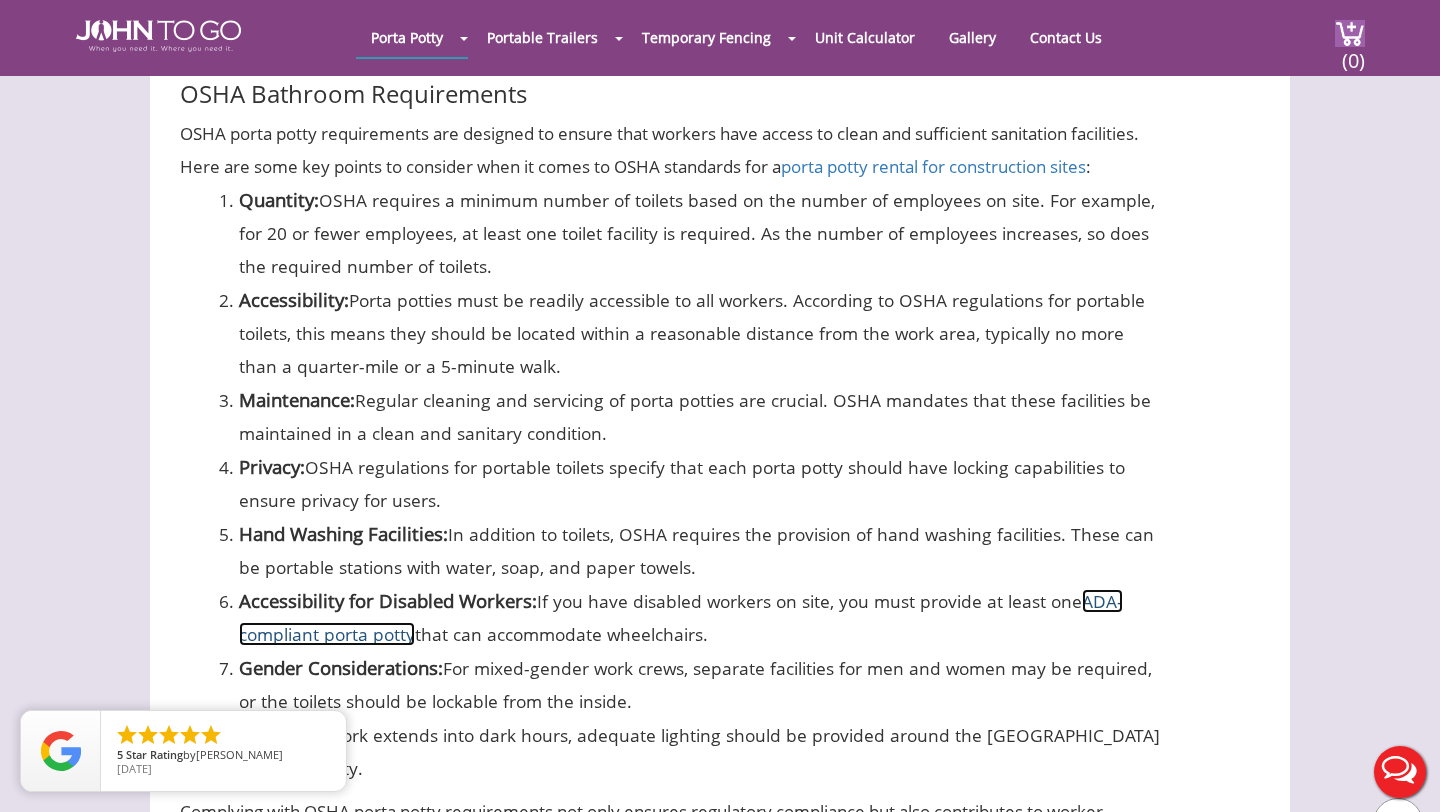 click on "ADA-compliant porta potty" at bounding box center (681, 617) 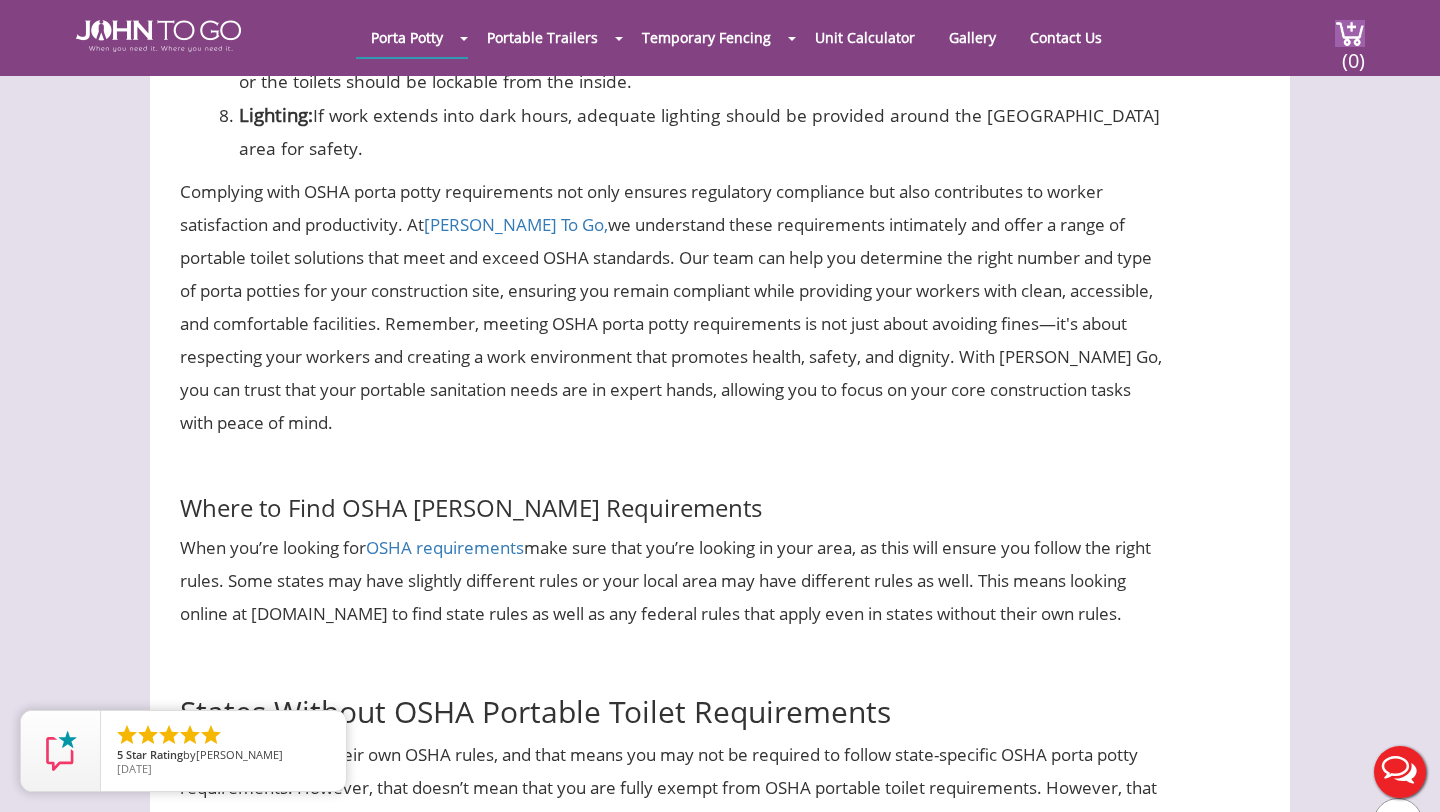 scroll, scrollTop: 2422, scrollLeft: 0, axis: vertical 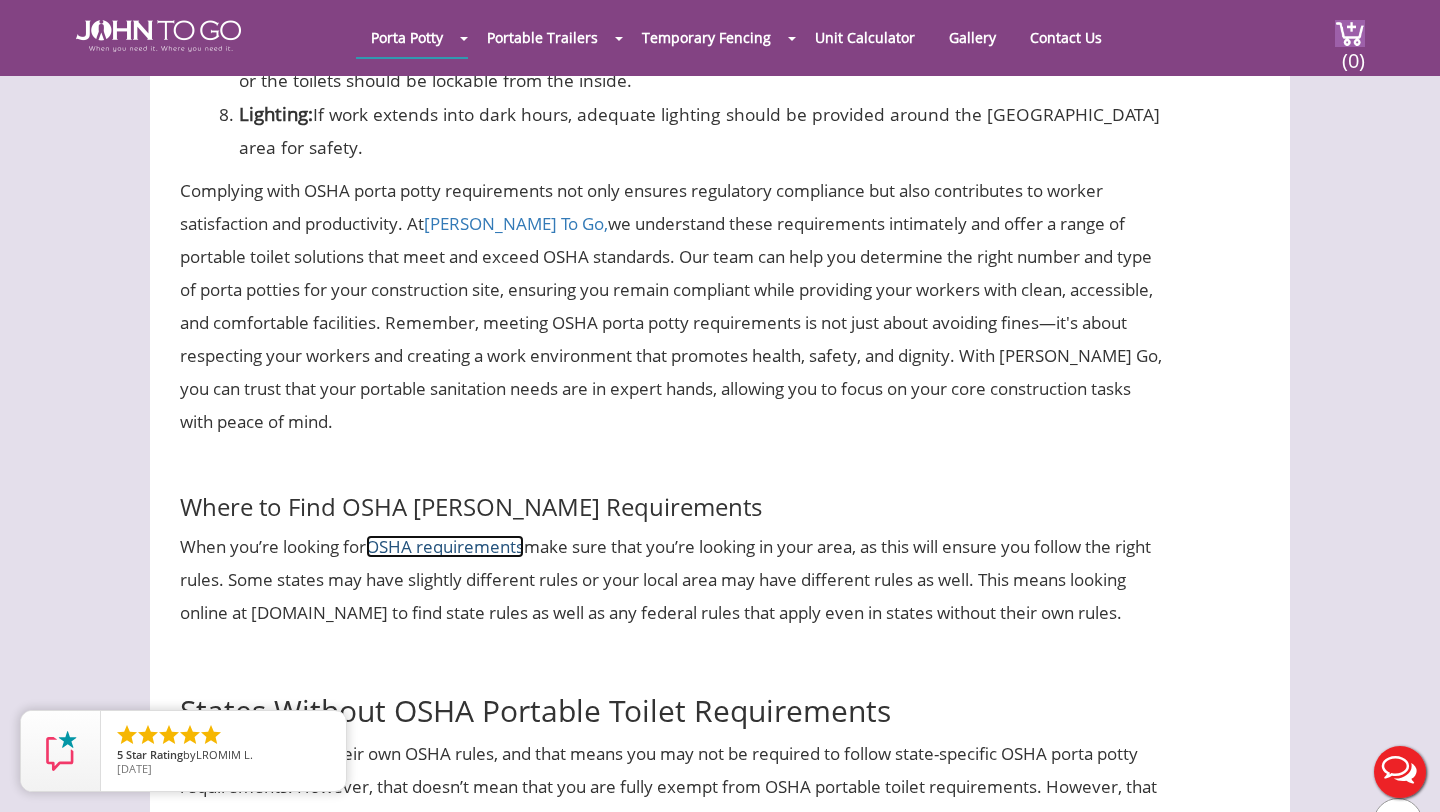 click on "OSHA requirements" at bounding box center (445, 546) 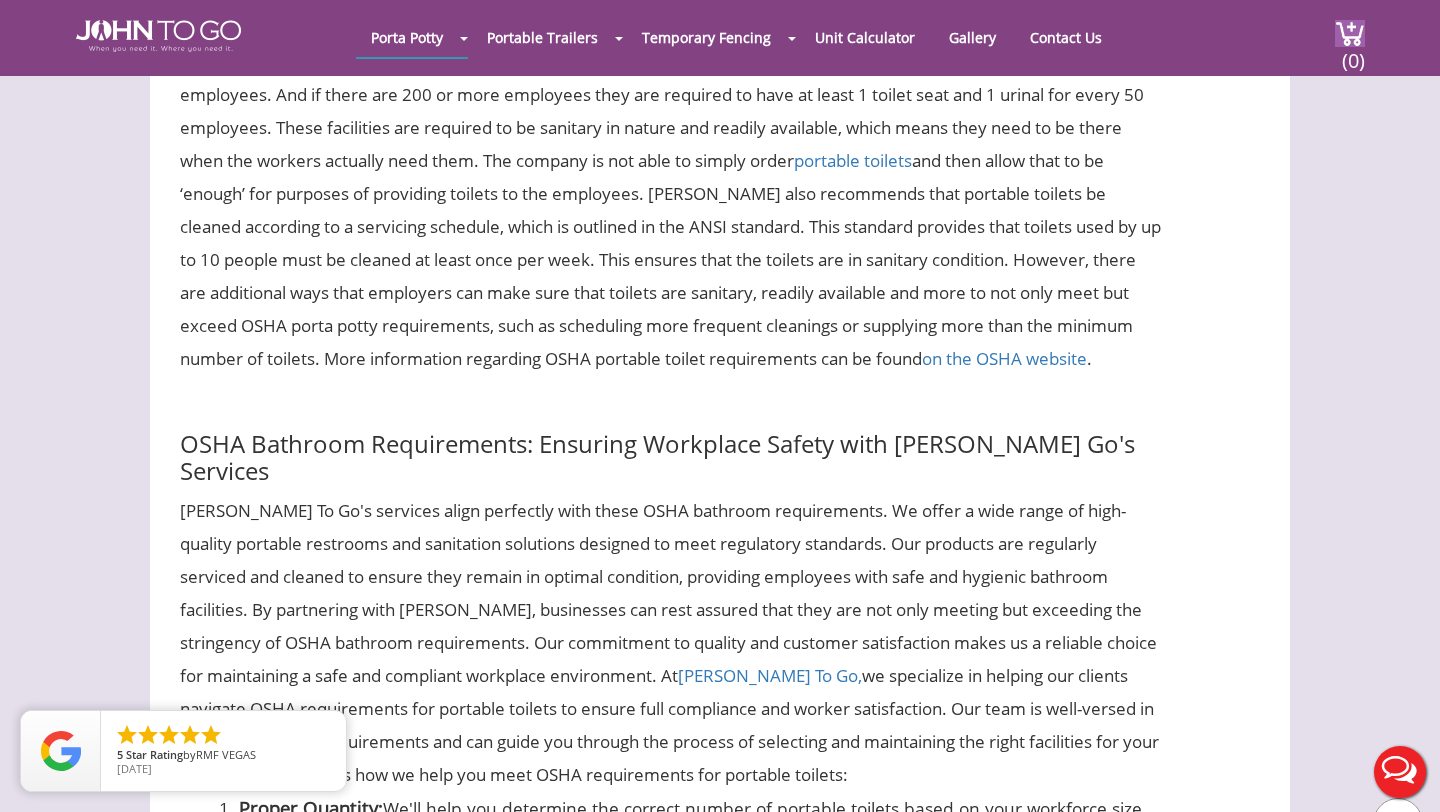 scroll, scrollTop: 4134, scrollLeft: 0, axis: vertical 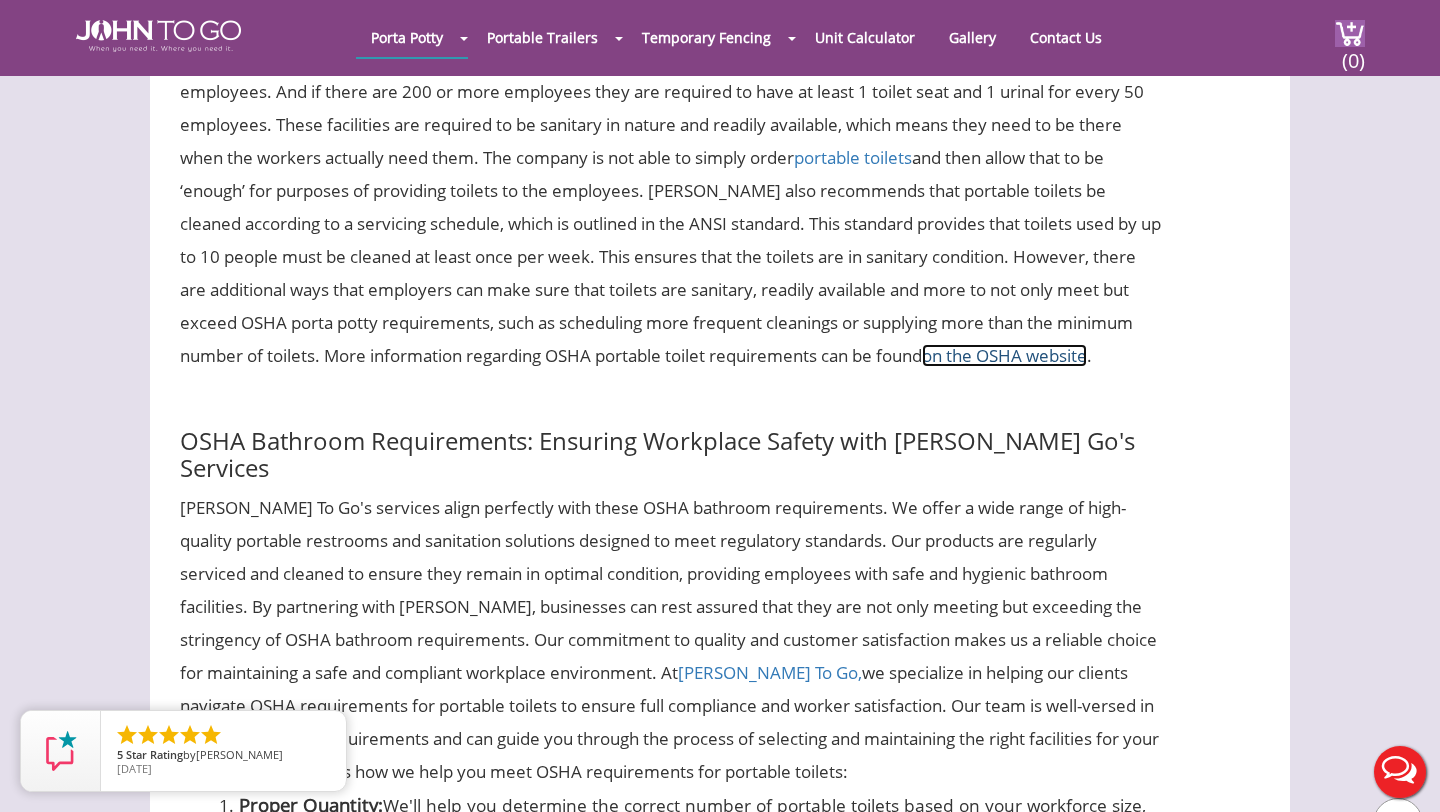 click on "on the OSHA website" at bounding box center (1004, 355) 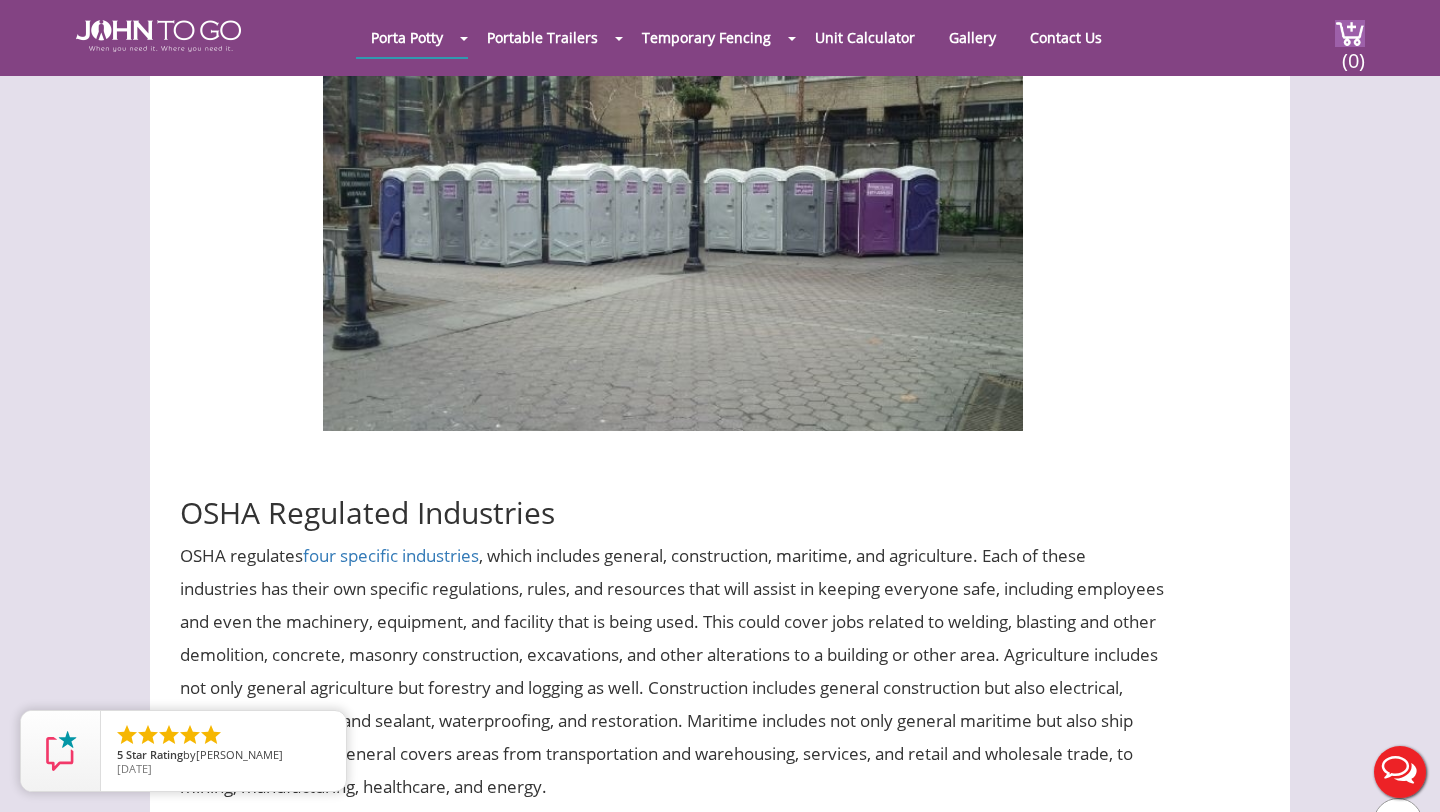scroll, scrollTop: 8997, scrollLeft: 0, axis: vertical 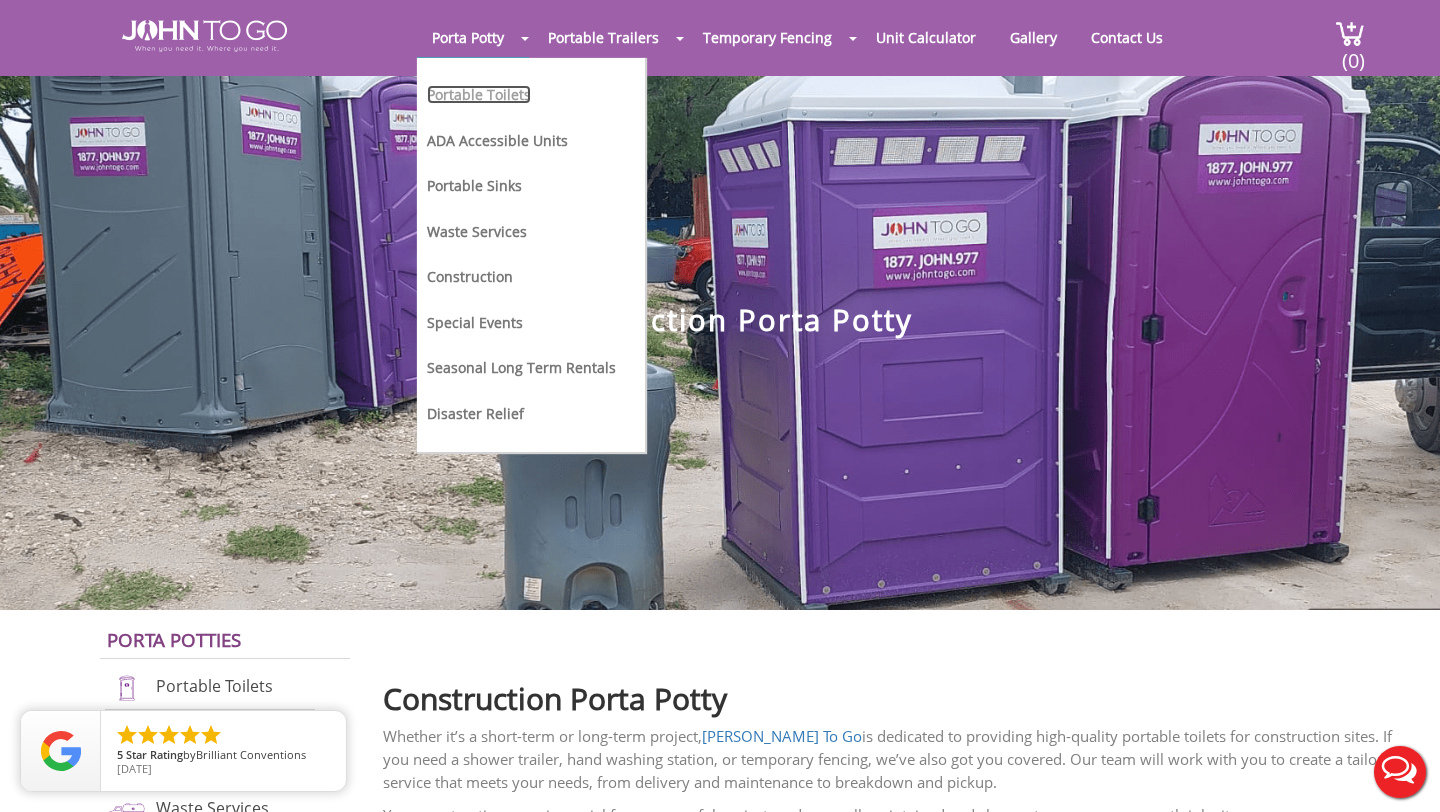 click on "Portable Toilets" at bounding box center [479, 94] 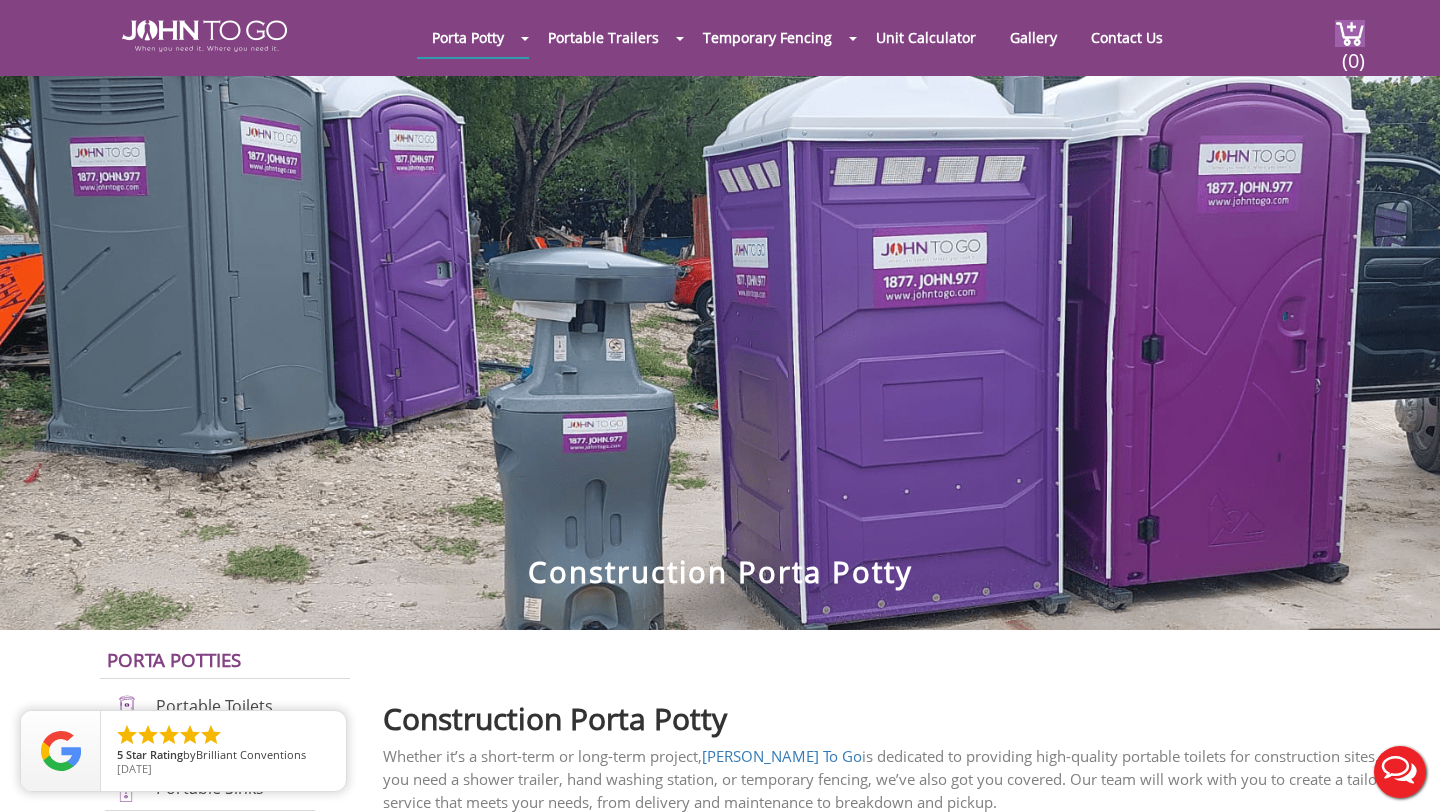 scroll, scrollTop: 444, scrollLeft: 0, axis: vertical 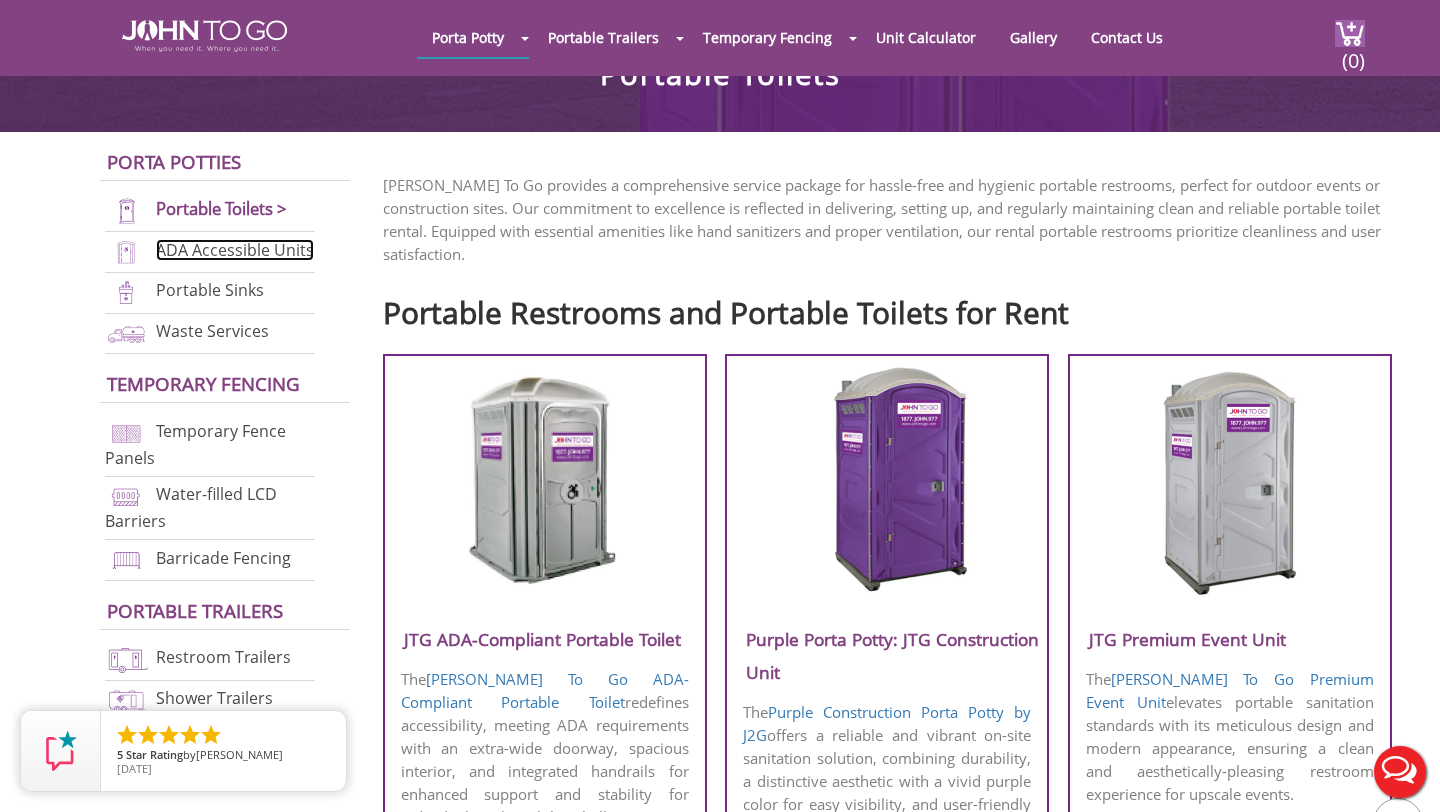 click on "ADA Accessible Units" at bounding box center [235, 250] 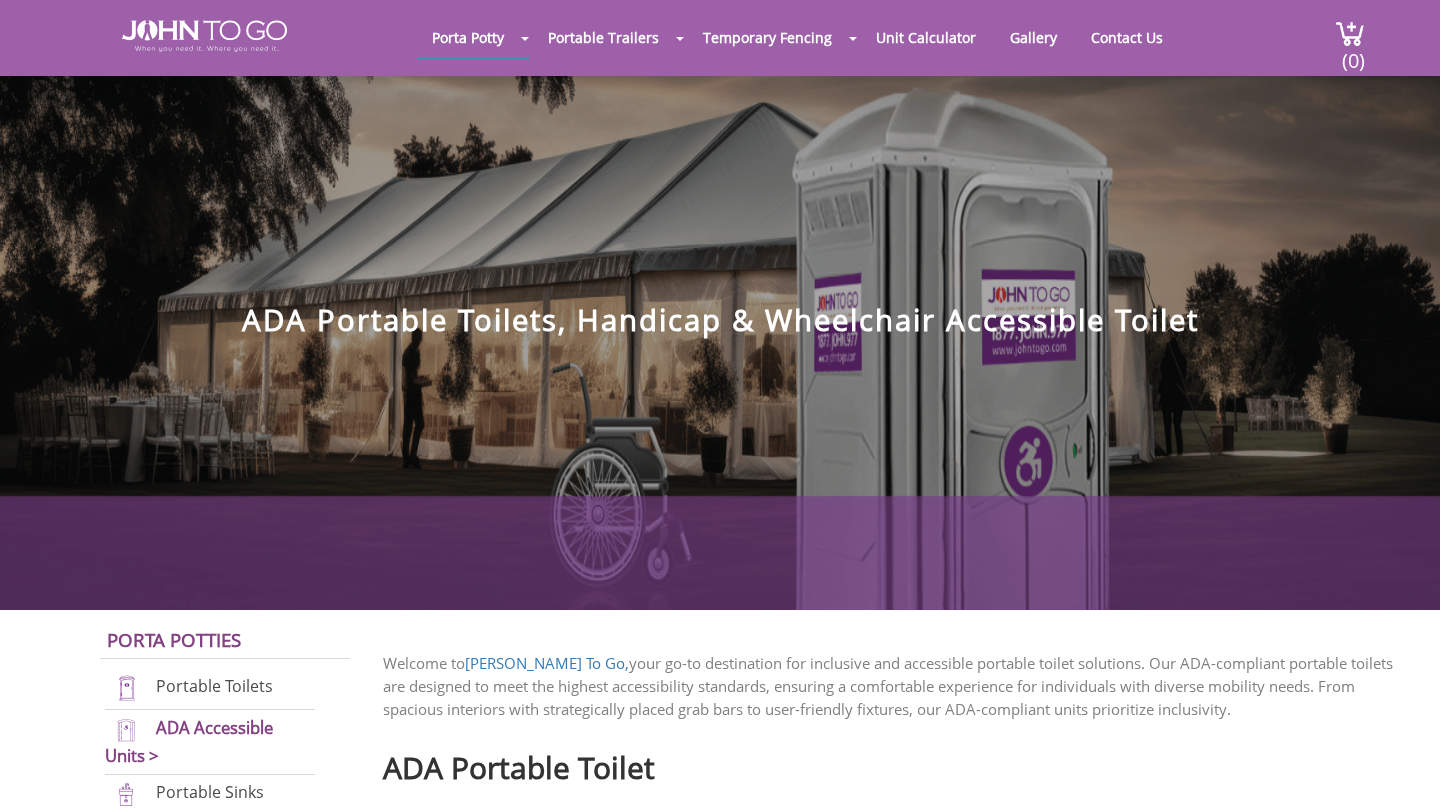 scroll, scrollTop: 0, scrollLeft: 0, axis: both 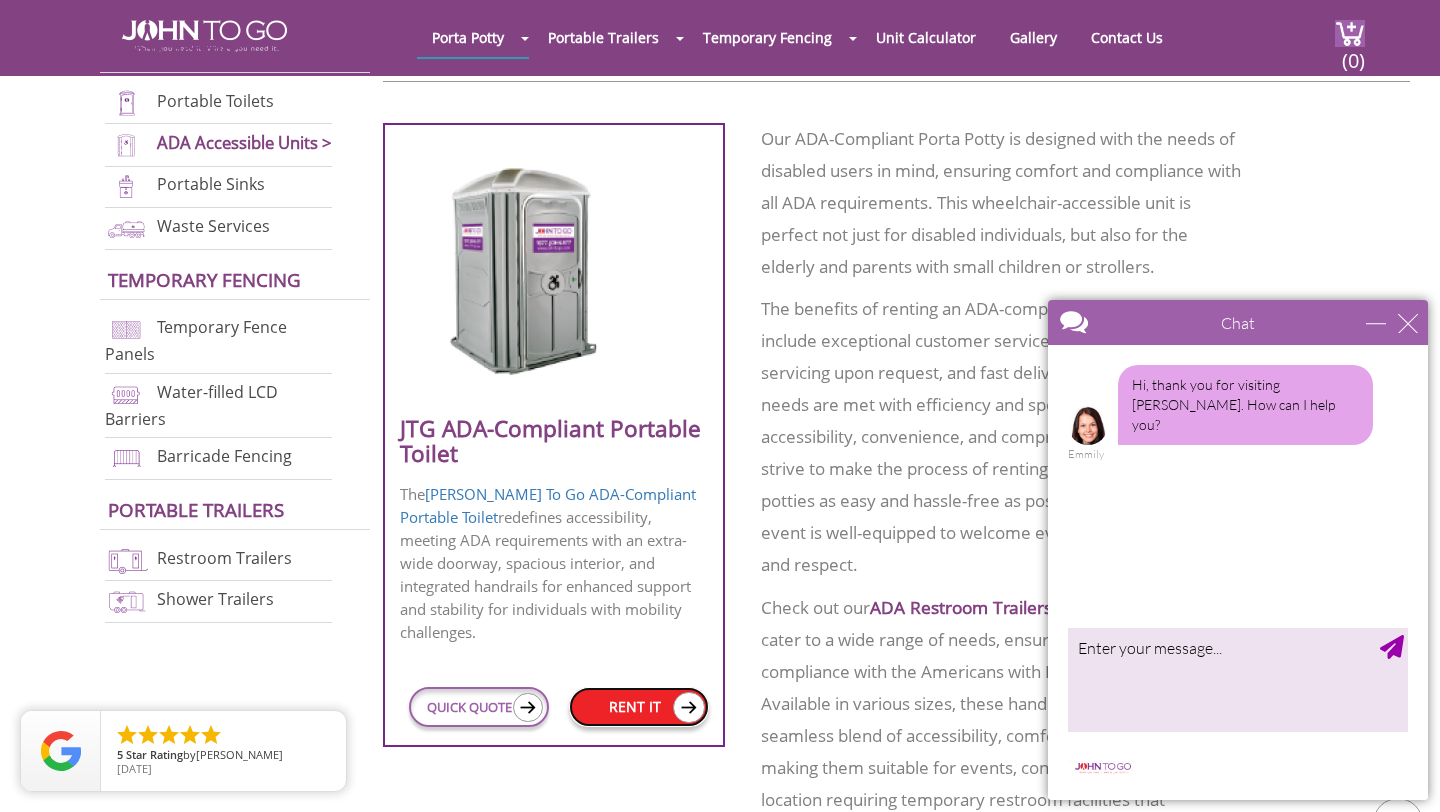 click on "RENT IT" at bounding box center [639, 707] 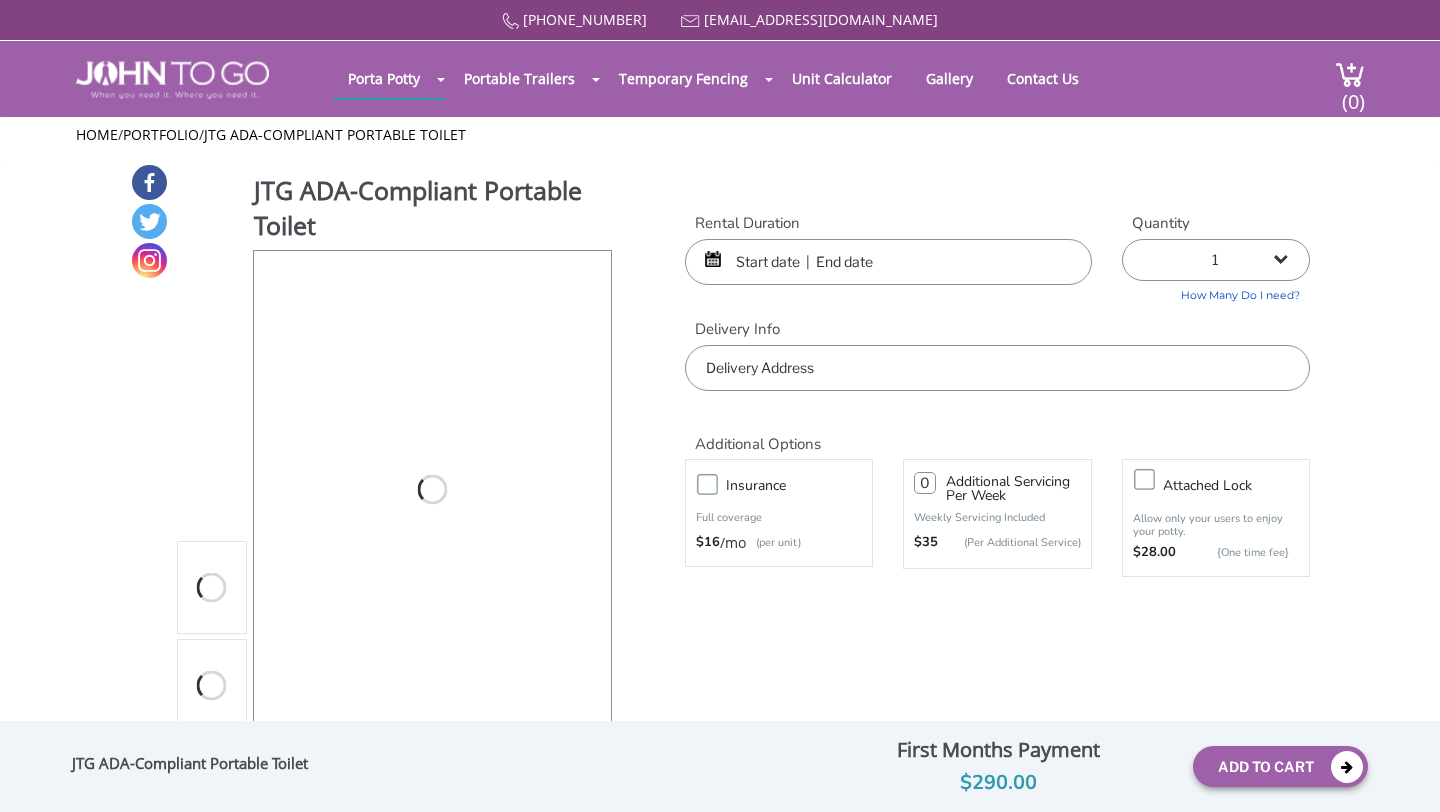 scroll, scrollTop: 0, scrollLeft: 0, axis: both 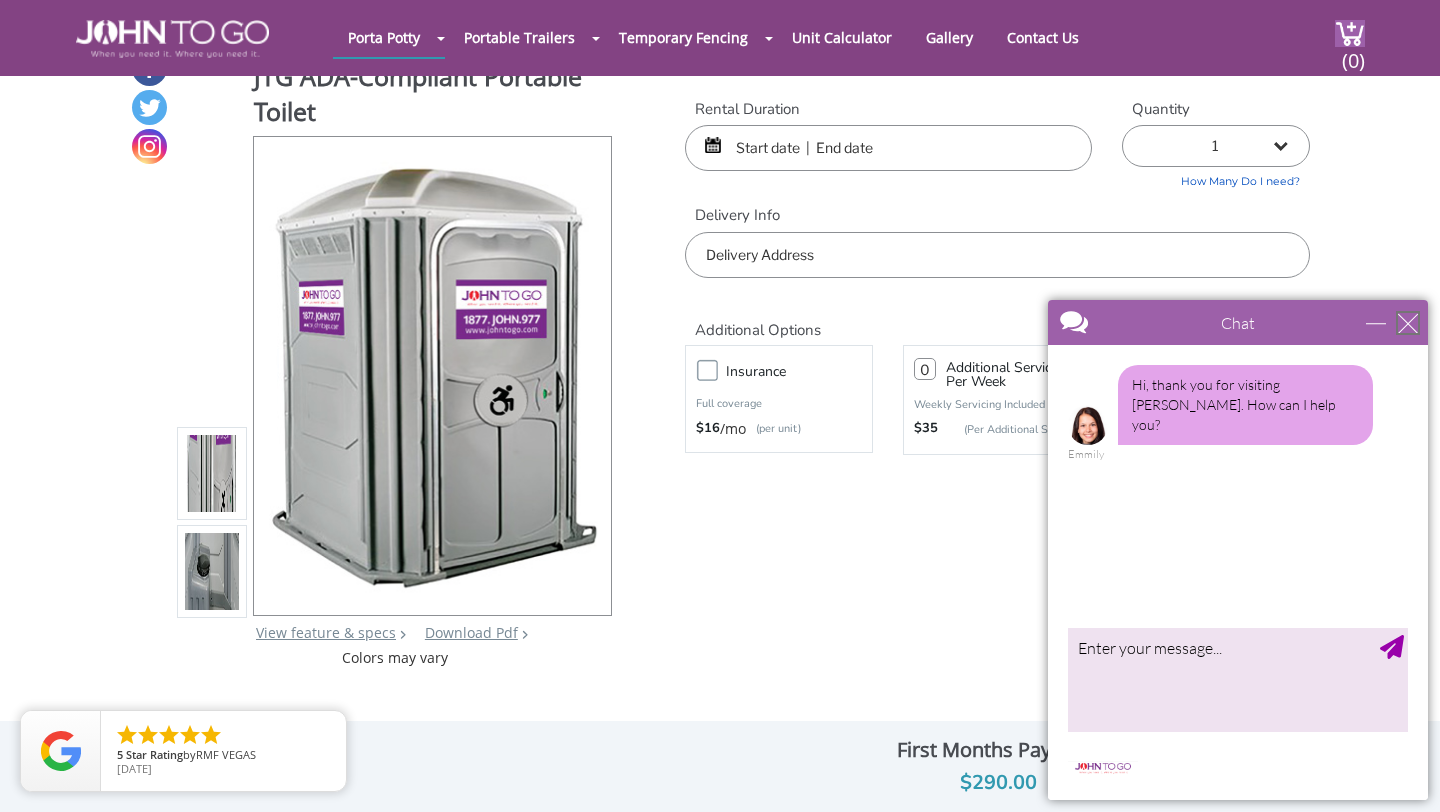 click at bounding box center [1408, 323] 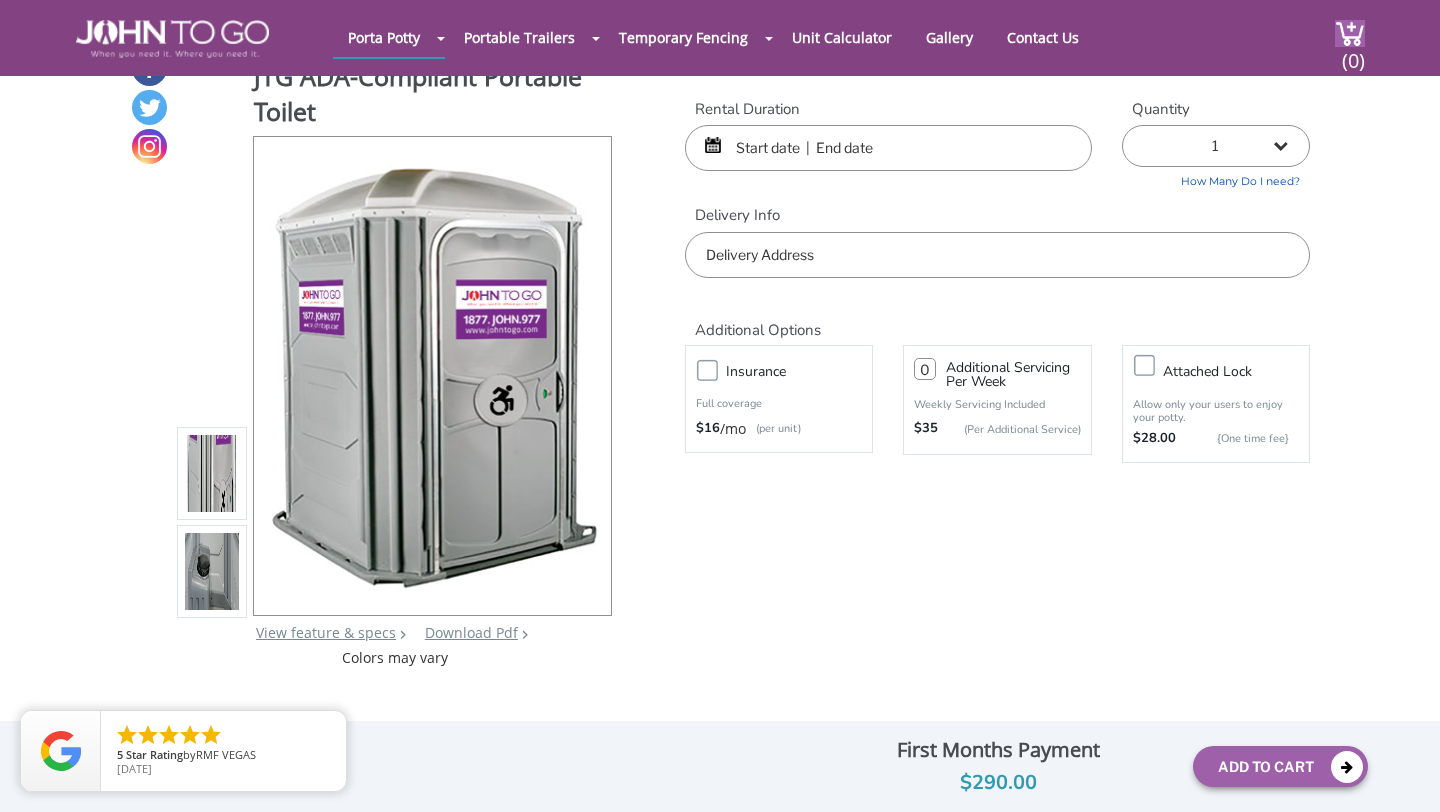 scroll, scrollTop: 0, scrollLeft: 0, axis: both 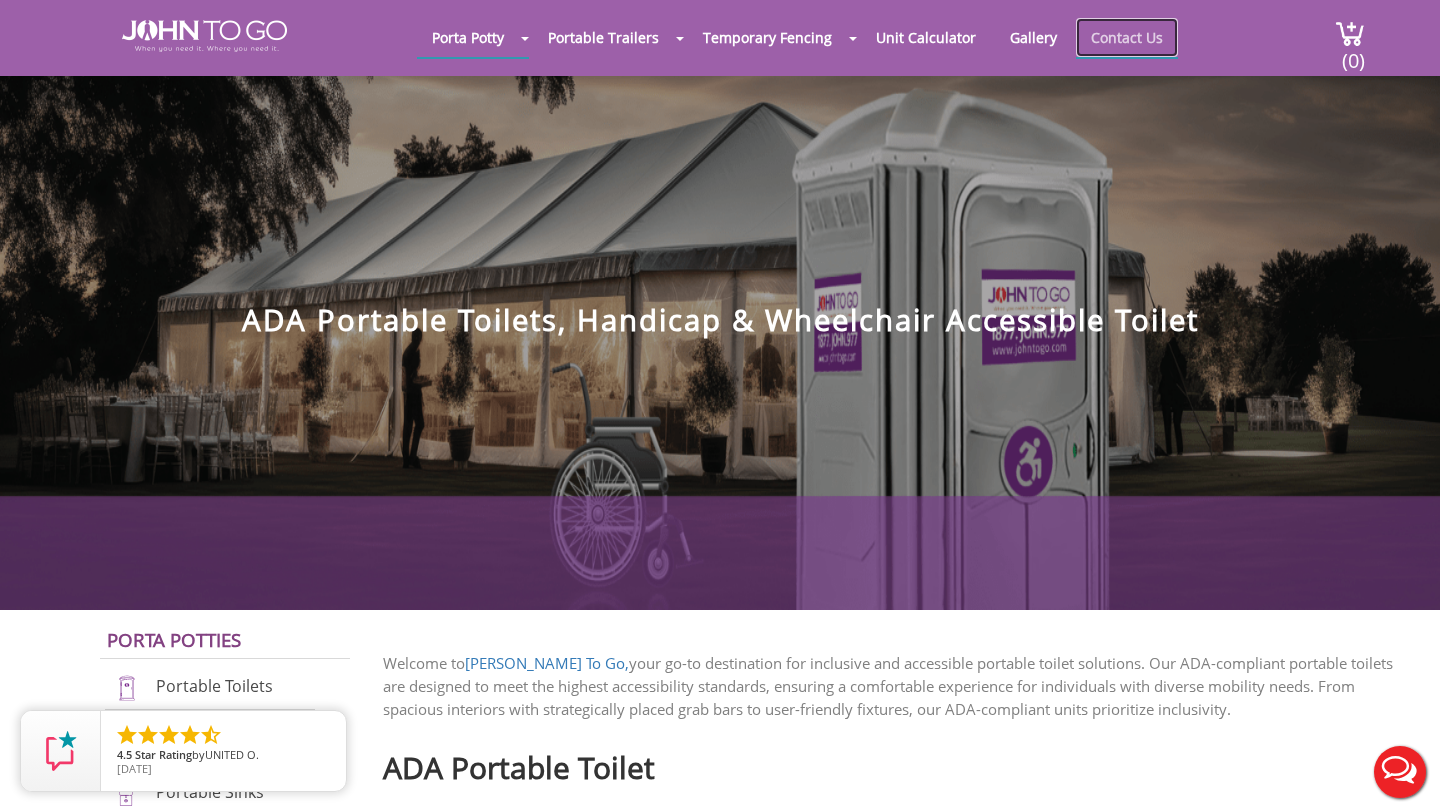 click on "Contact Us" at bounding box center (1127, 37) 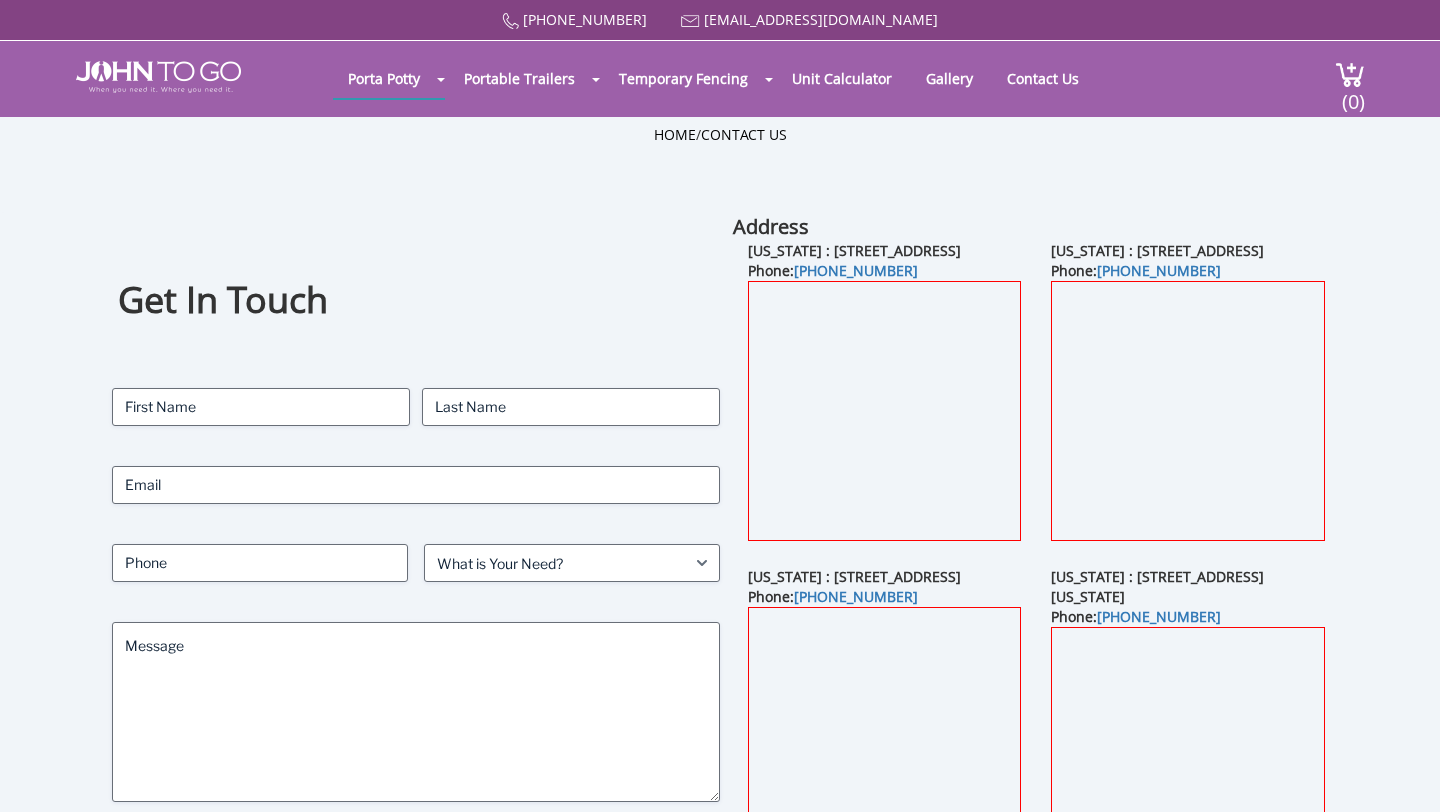 scroll, scrollTop: 0, scrollLeft: 0, axis: both 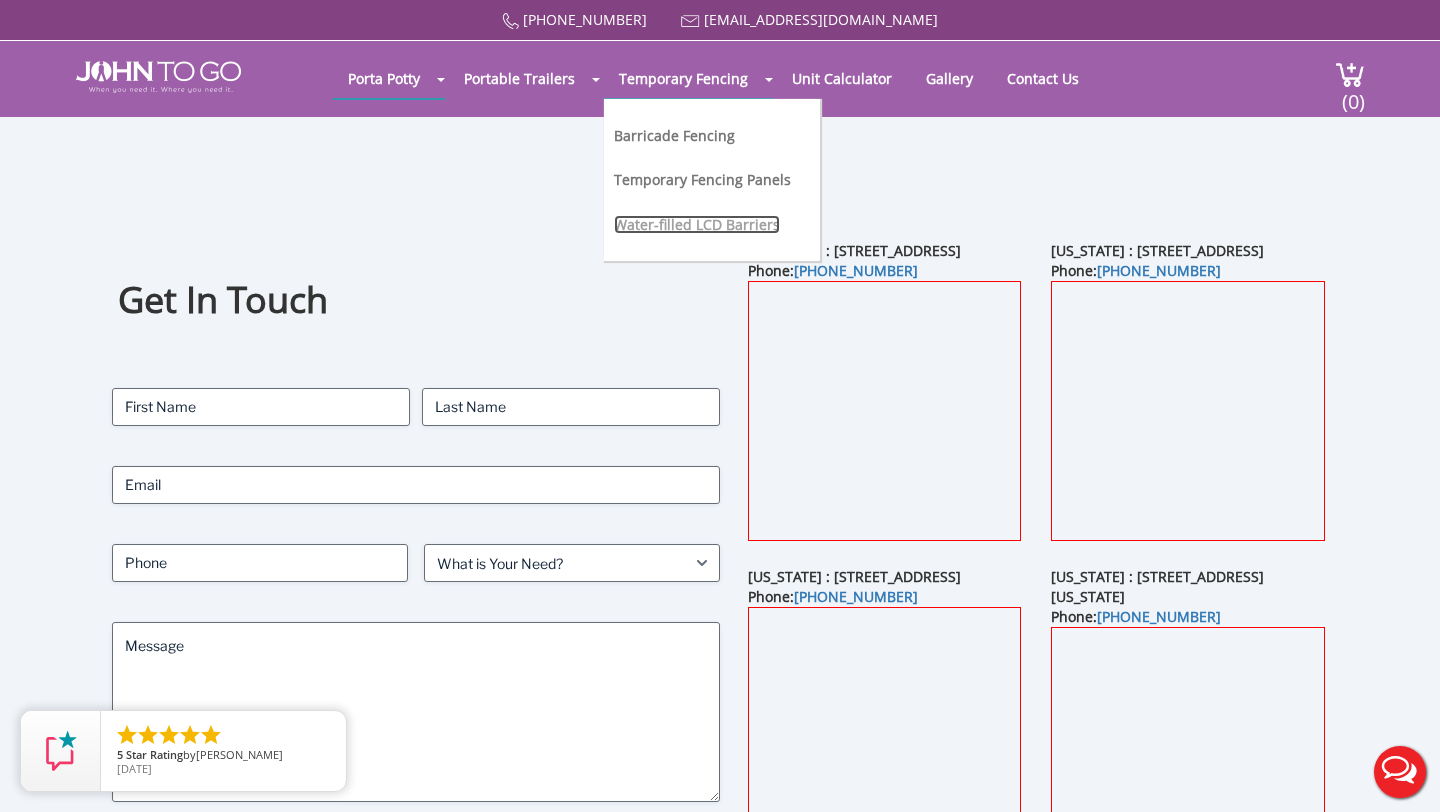 click on "Water-filled LCD Barriers" at bounding box center (697, 224) 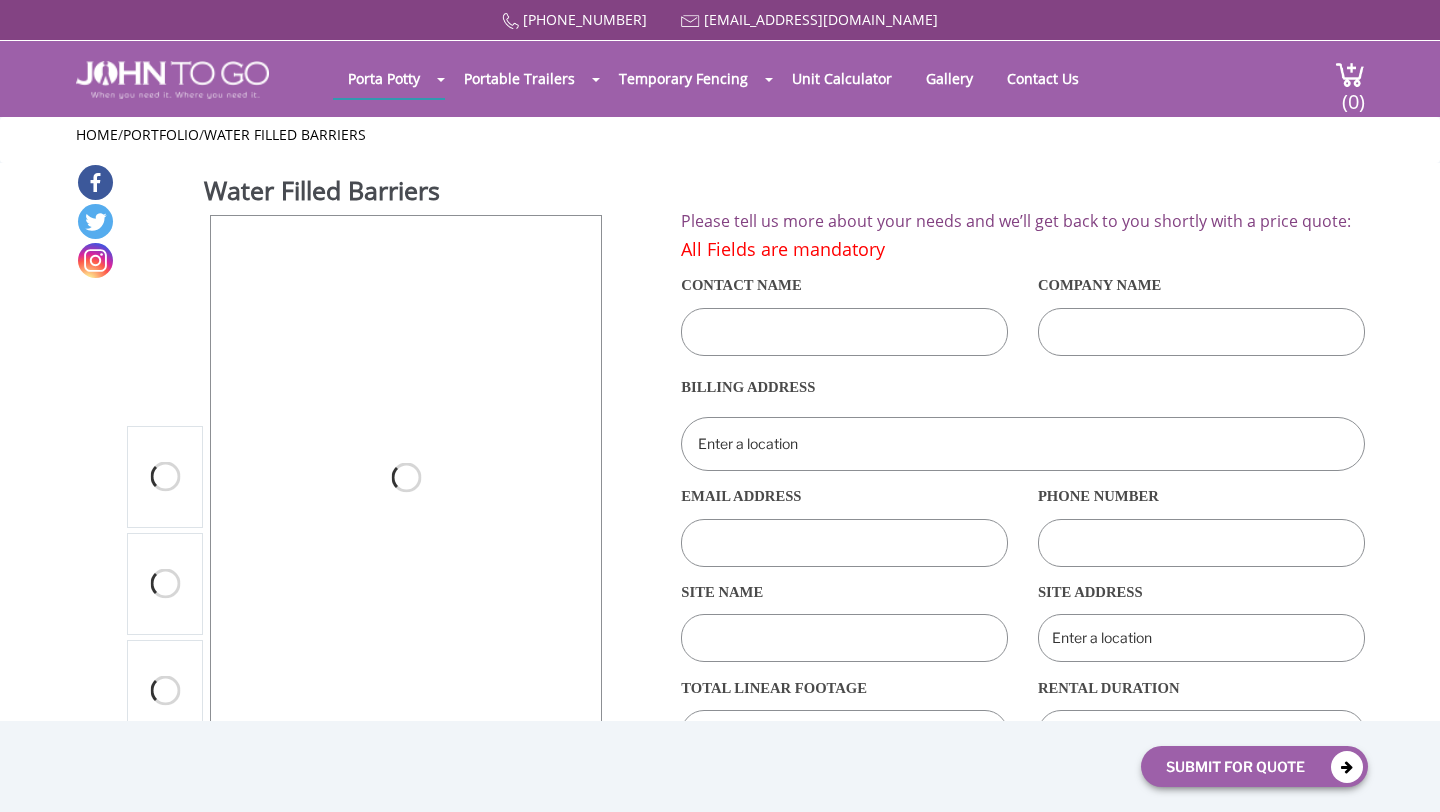 scroll, scrollTop: 0, scrollLeft: 0, axis: both 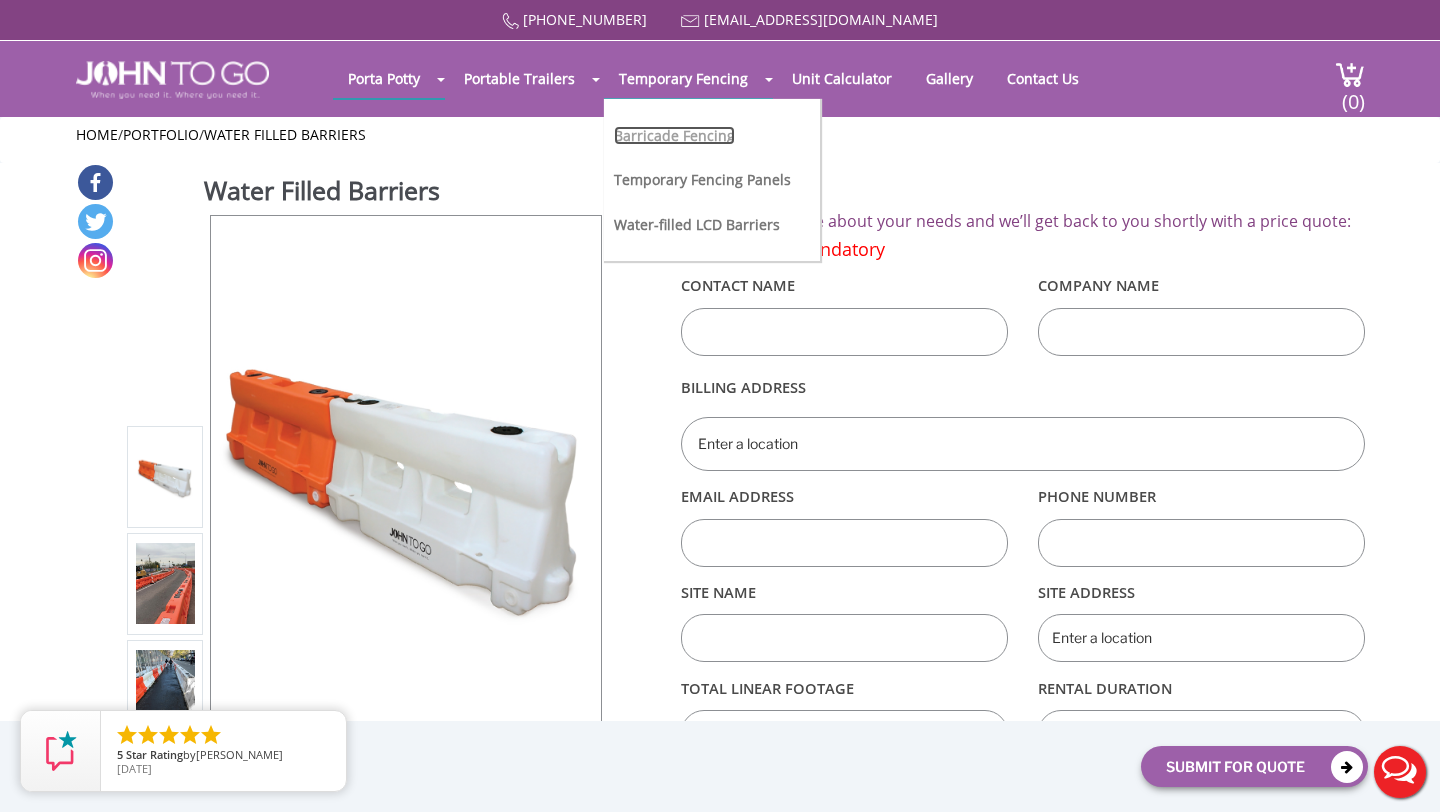 click on "Barricade Fencing" at bounding box center [674, 135] 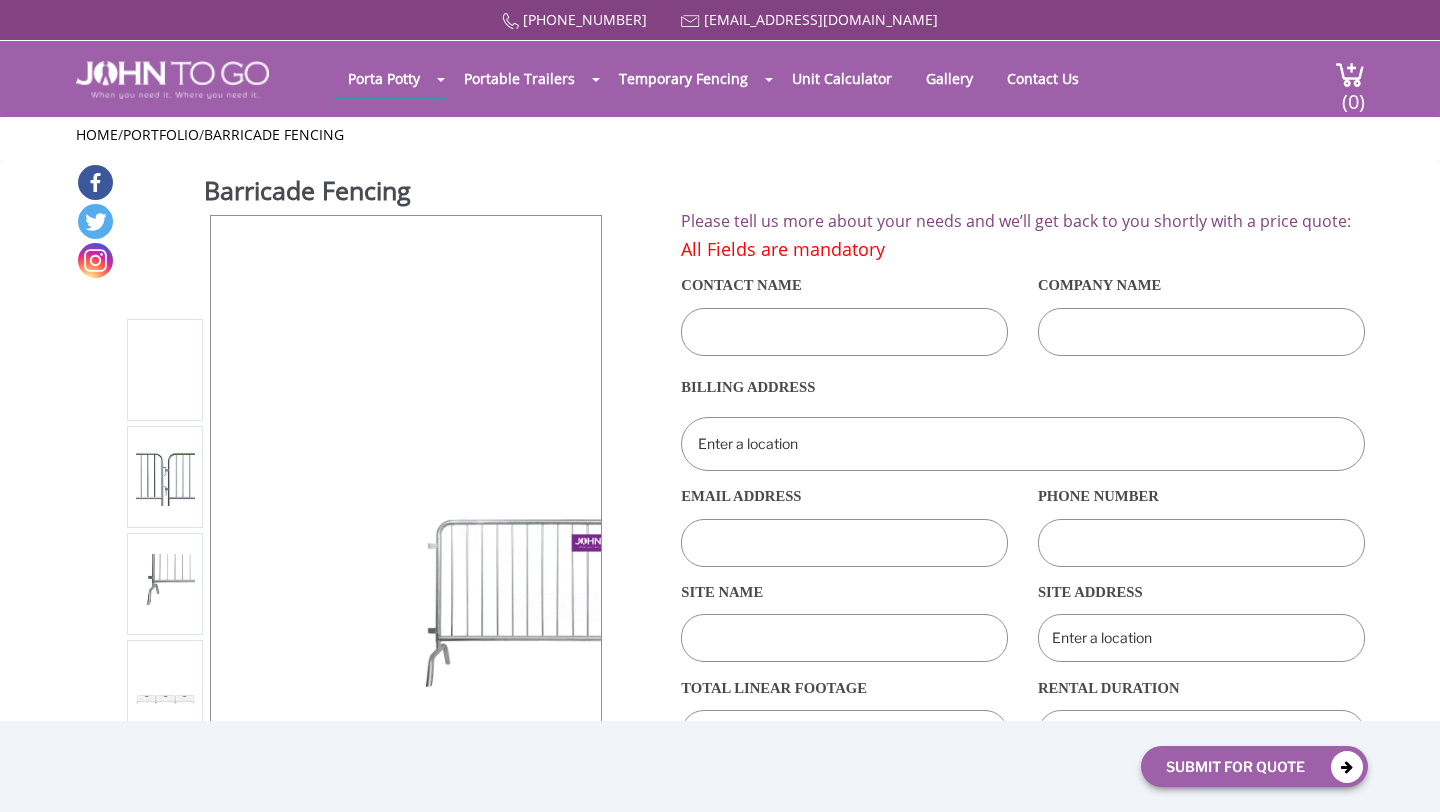 scroll, scrollTop: 0, scrollLeft: 0, axis: both 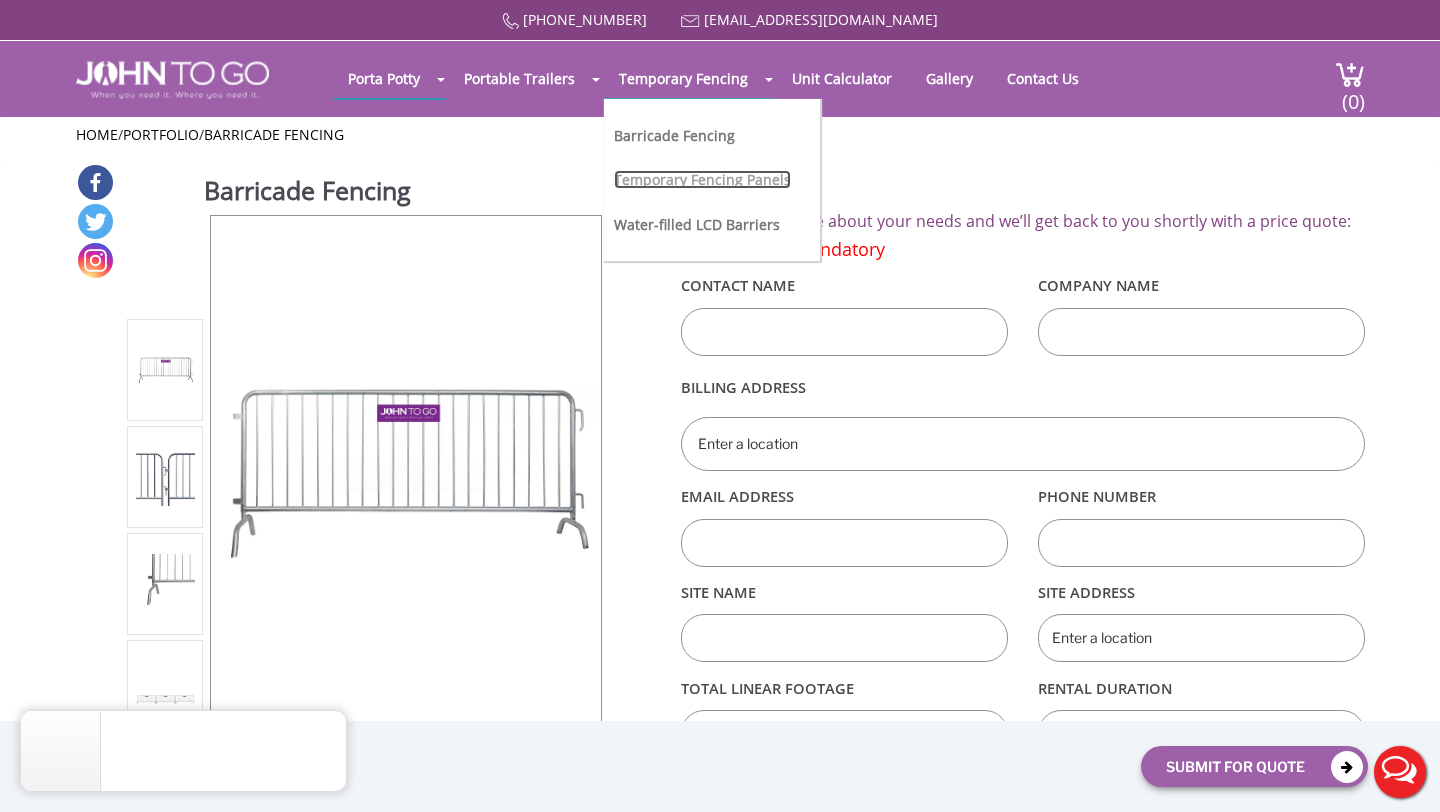 click on "Temporary Fencing Panels" at bounding box center [702, 179] 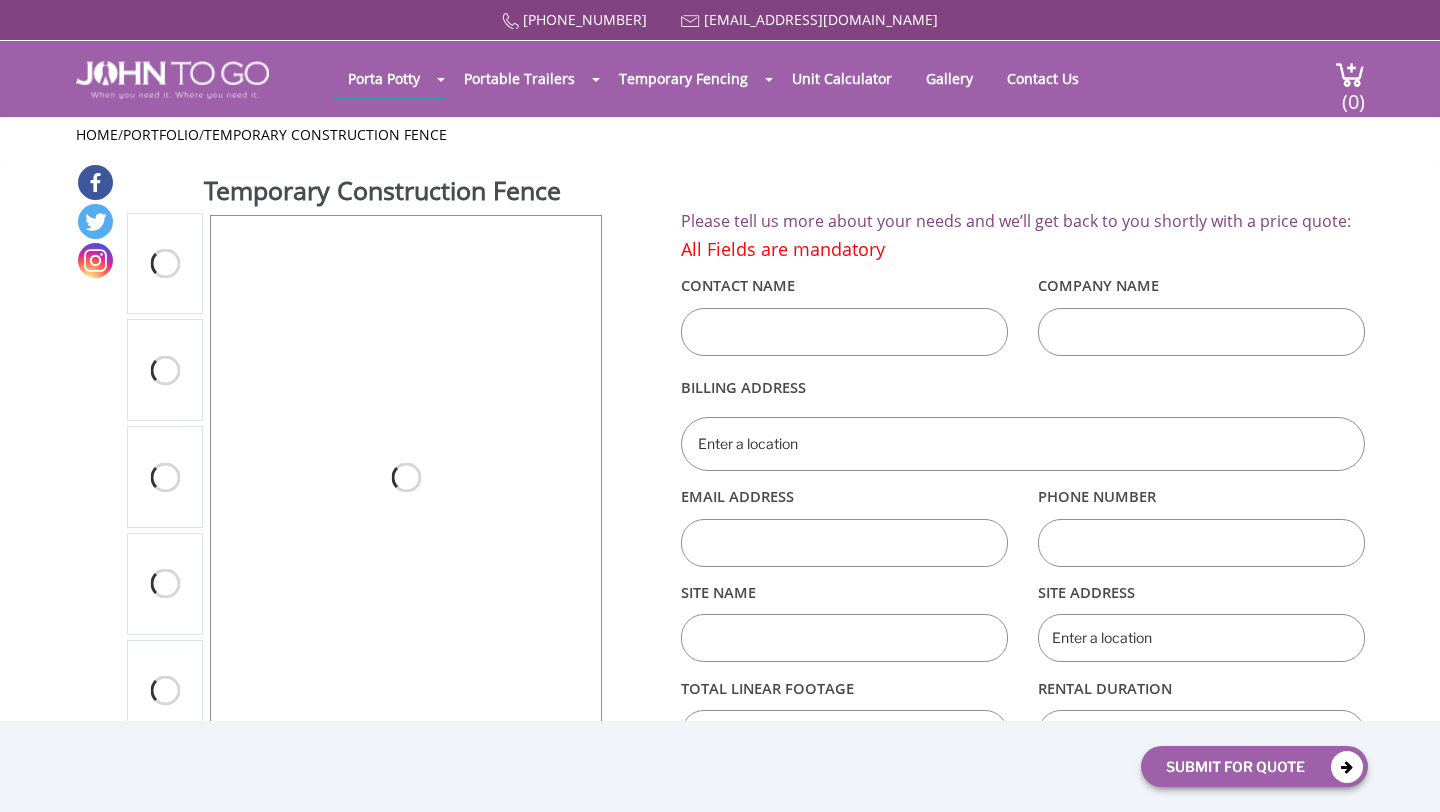 scroll, scrollTop: 0, scrollLeft: 0, axis: both 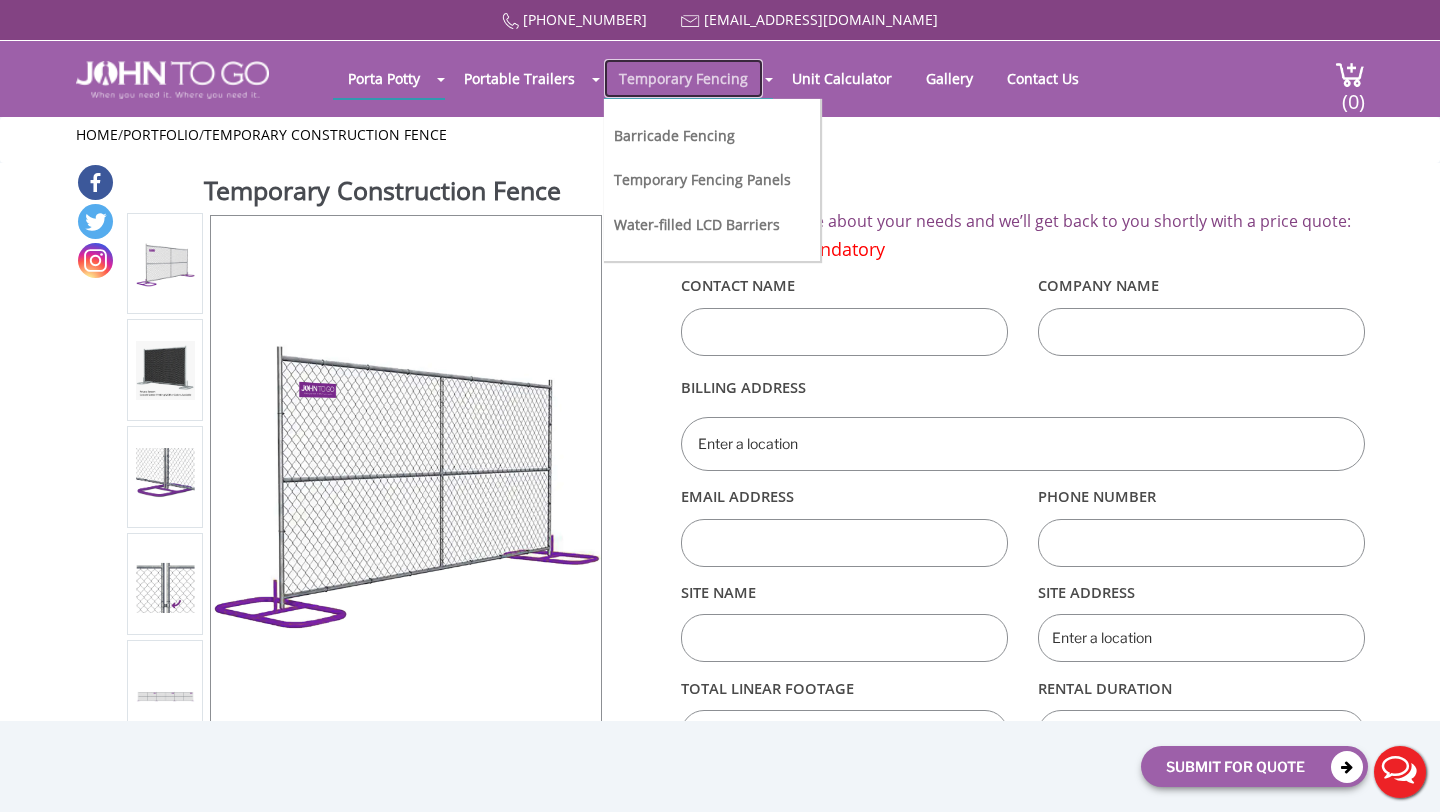 click on "Temporary Fencing" at bounding box center (683, 78) 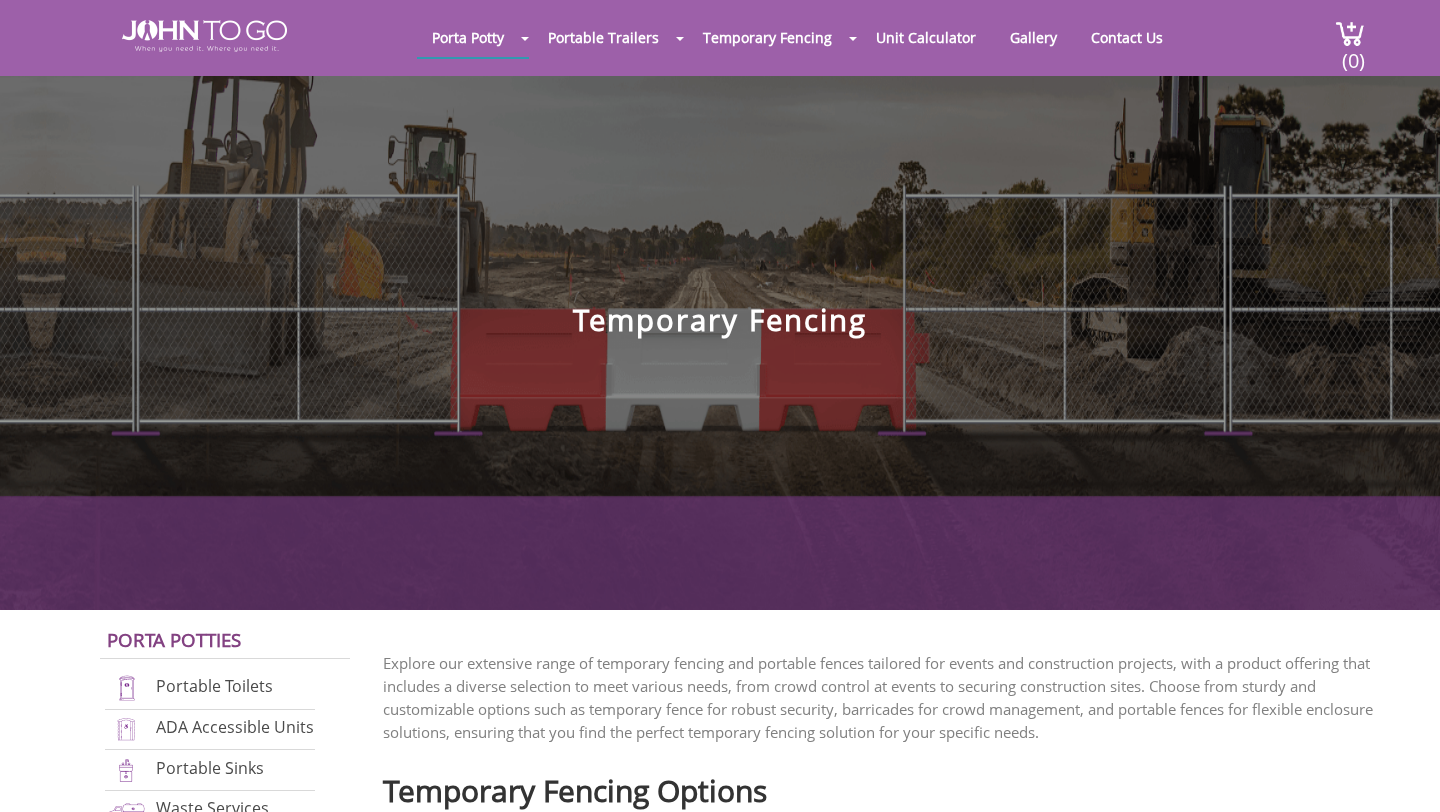 scroll, scrollTop: 0, scrollLeft: 0, axis: both 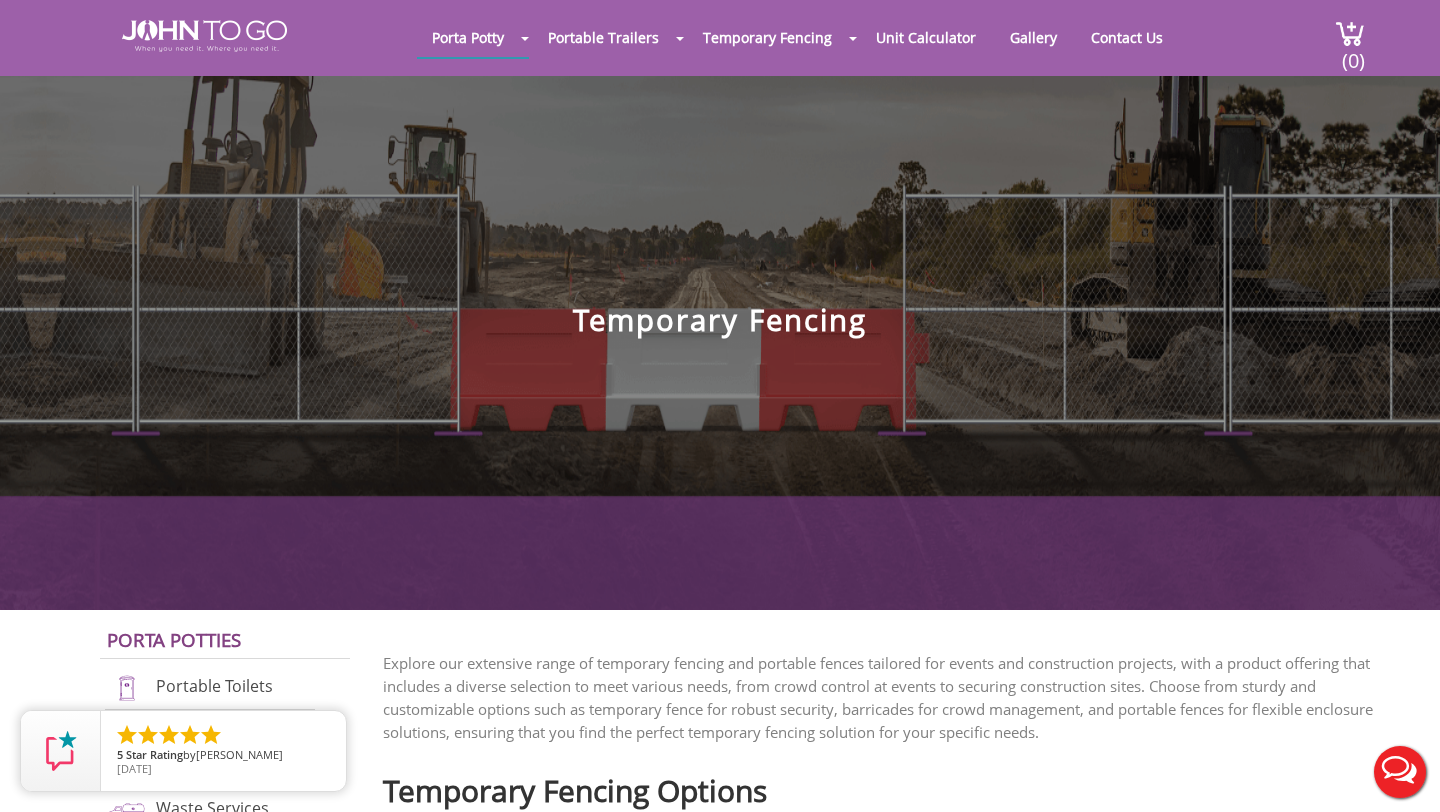 click on "Explore our extensive range of temporary fencing and portable fences tailored for events and construction projects, with a product offering that includes a diverse selection to meet various needs, from crowd control at events to securing construction sites. Choose from sturdy and customizable options such as temporary fence for robust security, barricades for crowd management, and portable fences for flexible enclosure solutions, ensuring that you find the perfect temporary fencing solution for your specific needs.
Temporary Fencing Options
Temporary Construction Fence
Our temporary fence panels offer robust security and adaptability. Ideal for construction sites and events, these fences provide a sturdy barrier, ensuring controlled access and enhanced safety.
QUICK QUOTE
Temporary Fences" at bounding box center (897, 2788) 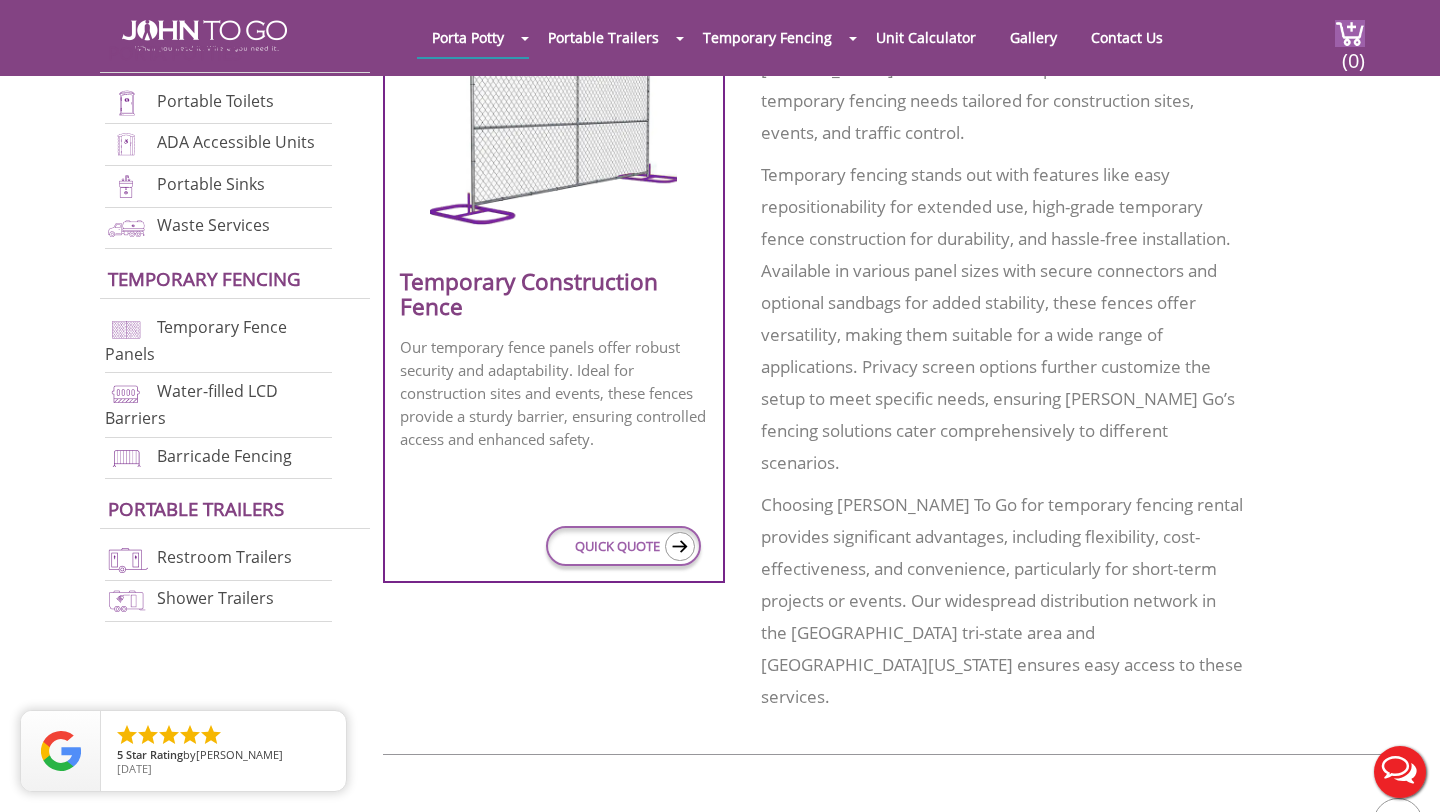 scroll, scrollTop: 811, scrollLeft: 0, axis: vertical 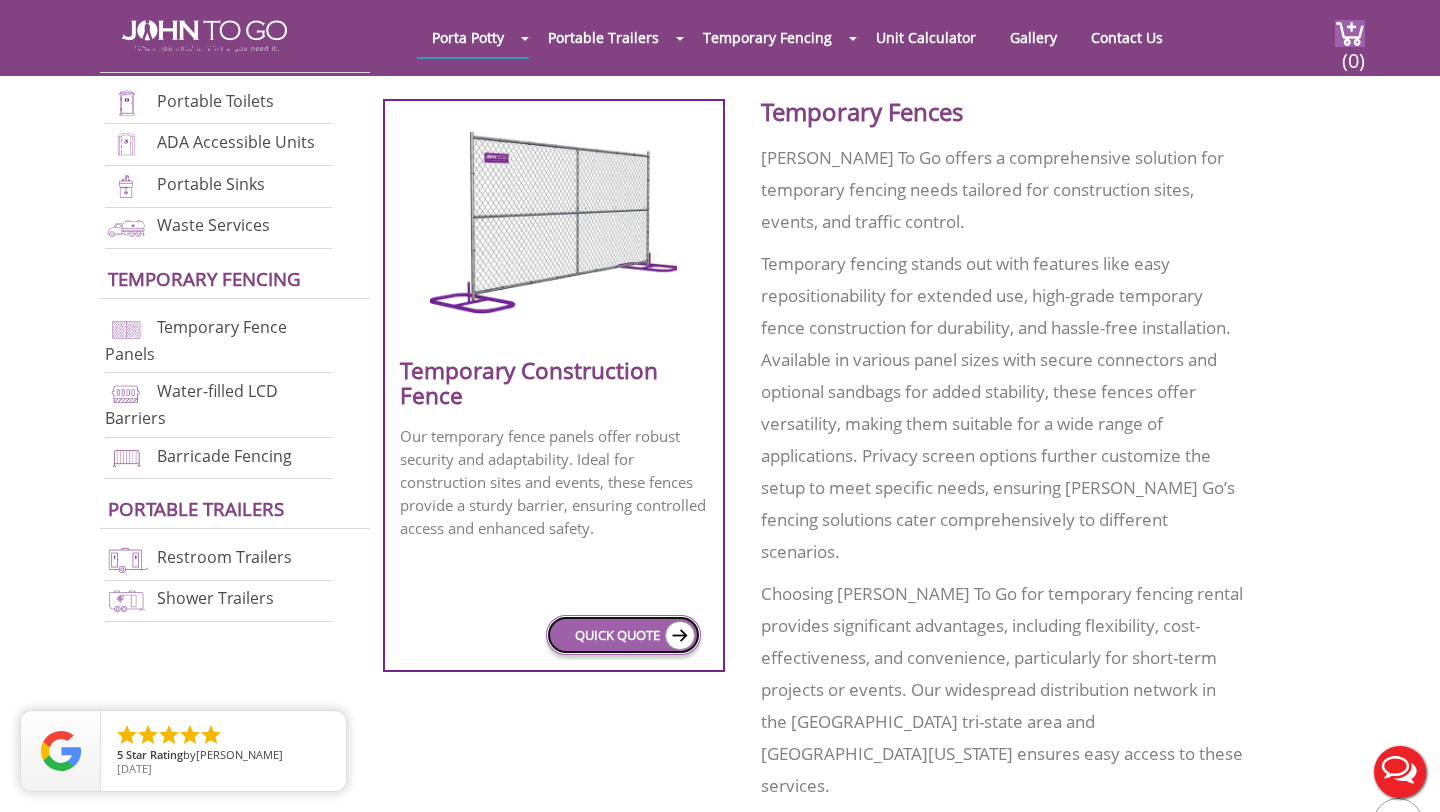 click on "QUICK QUOTE" at bounding box center (623, 635) 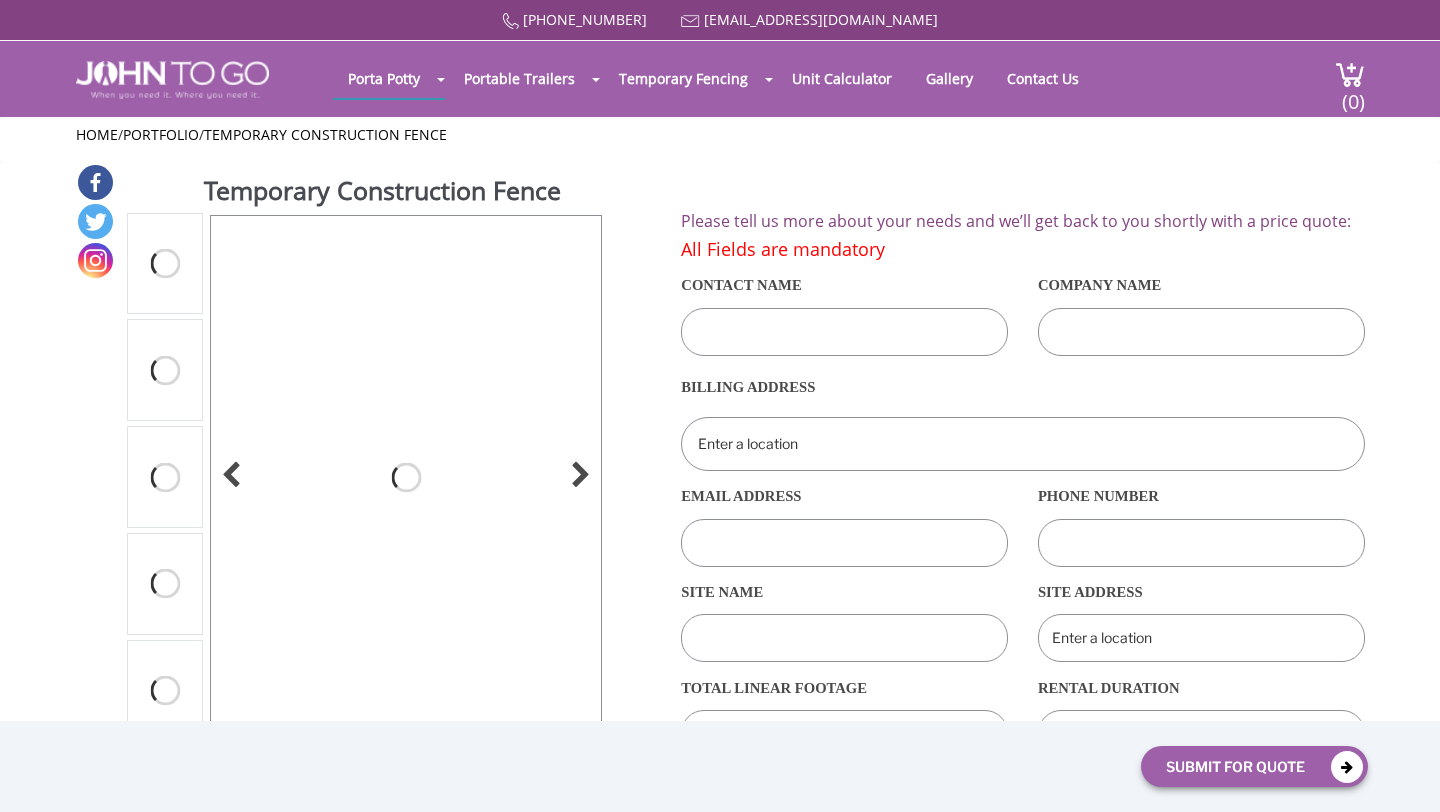 scroll, scrollTop: 0, scrollLeft: 0, axis: both 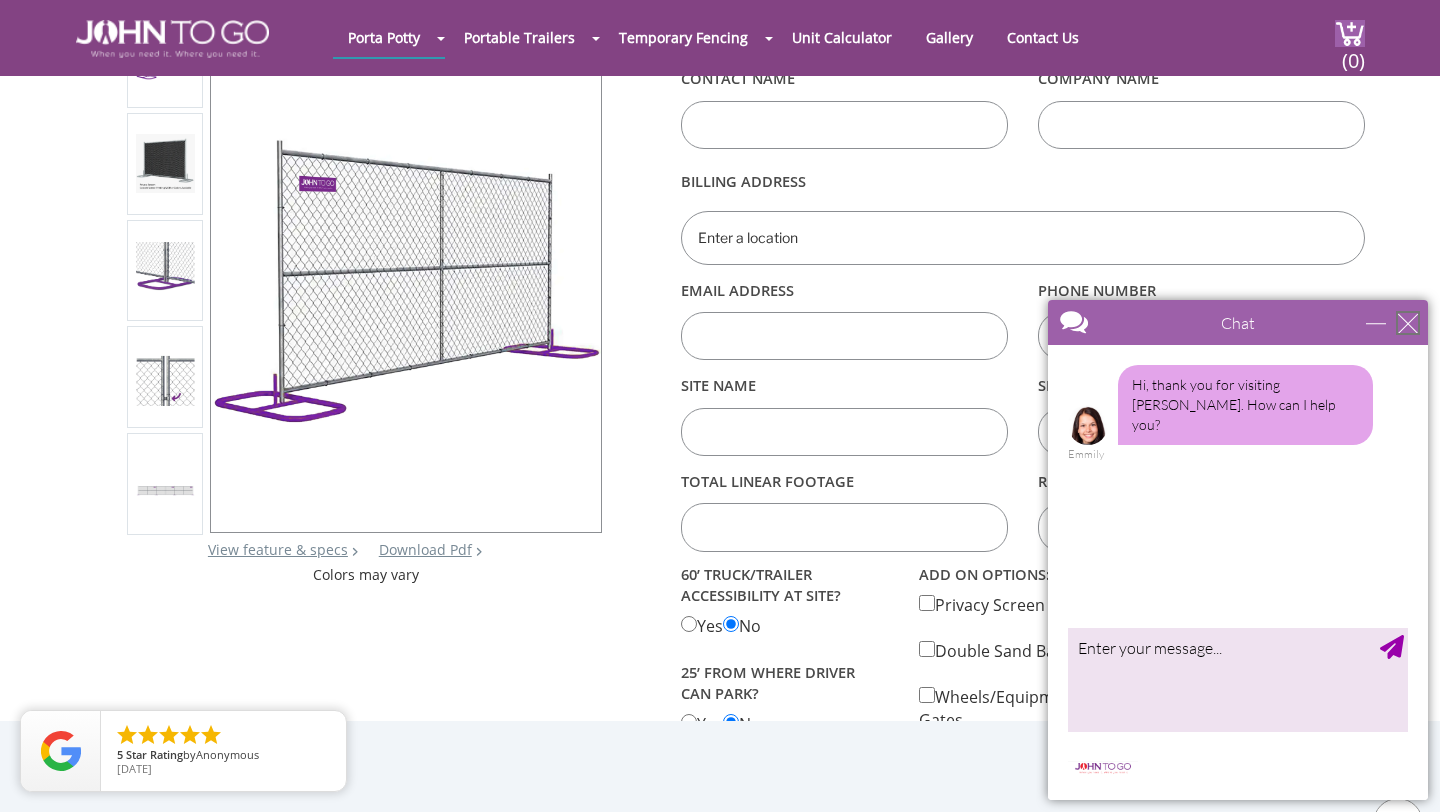 click at bounding box center (1408, 323) 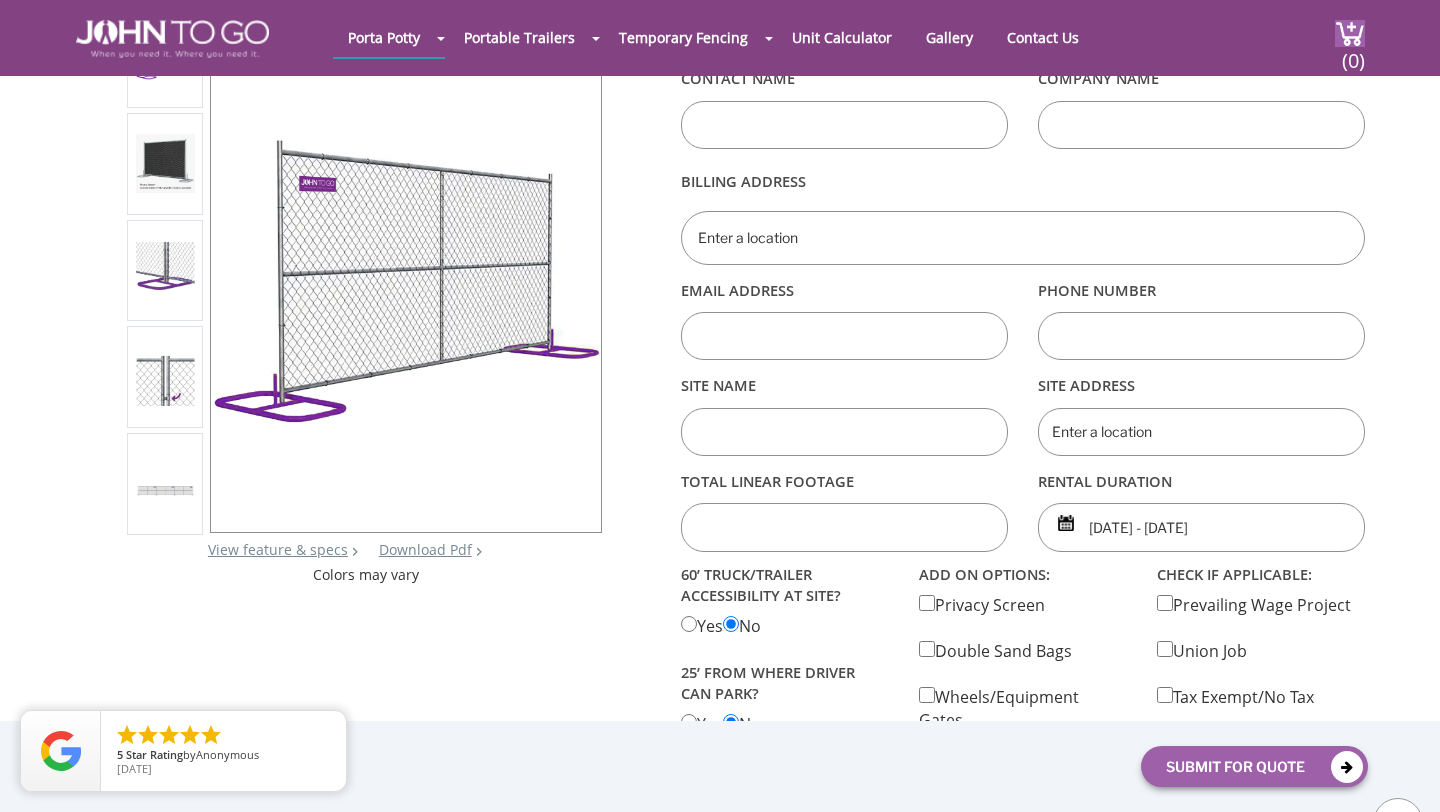 scroll, scrollTop: 0, scrollLeft: 0, axis: both 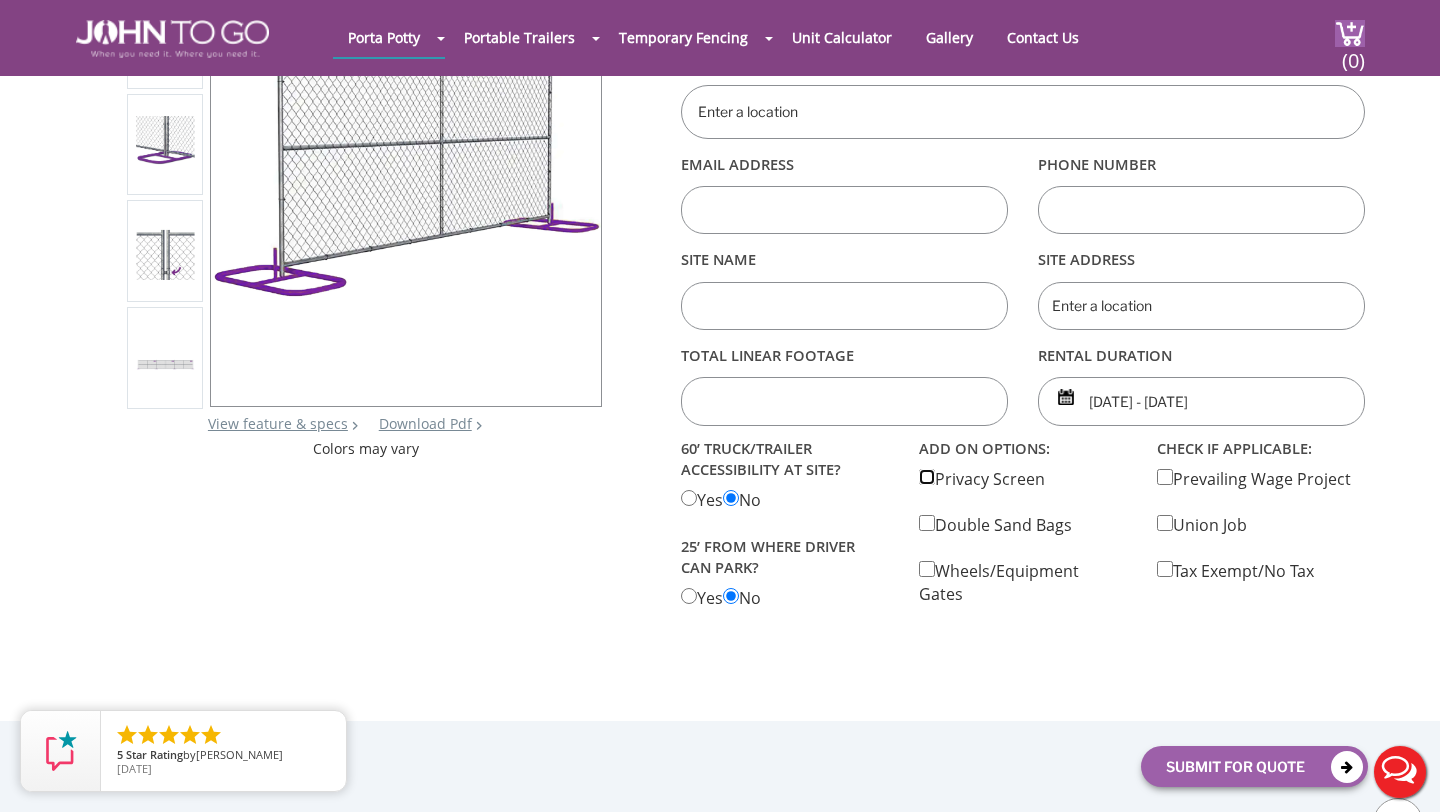 click at bounding box center [927, 477] 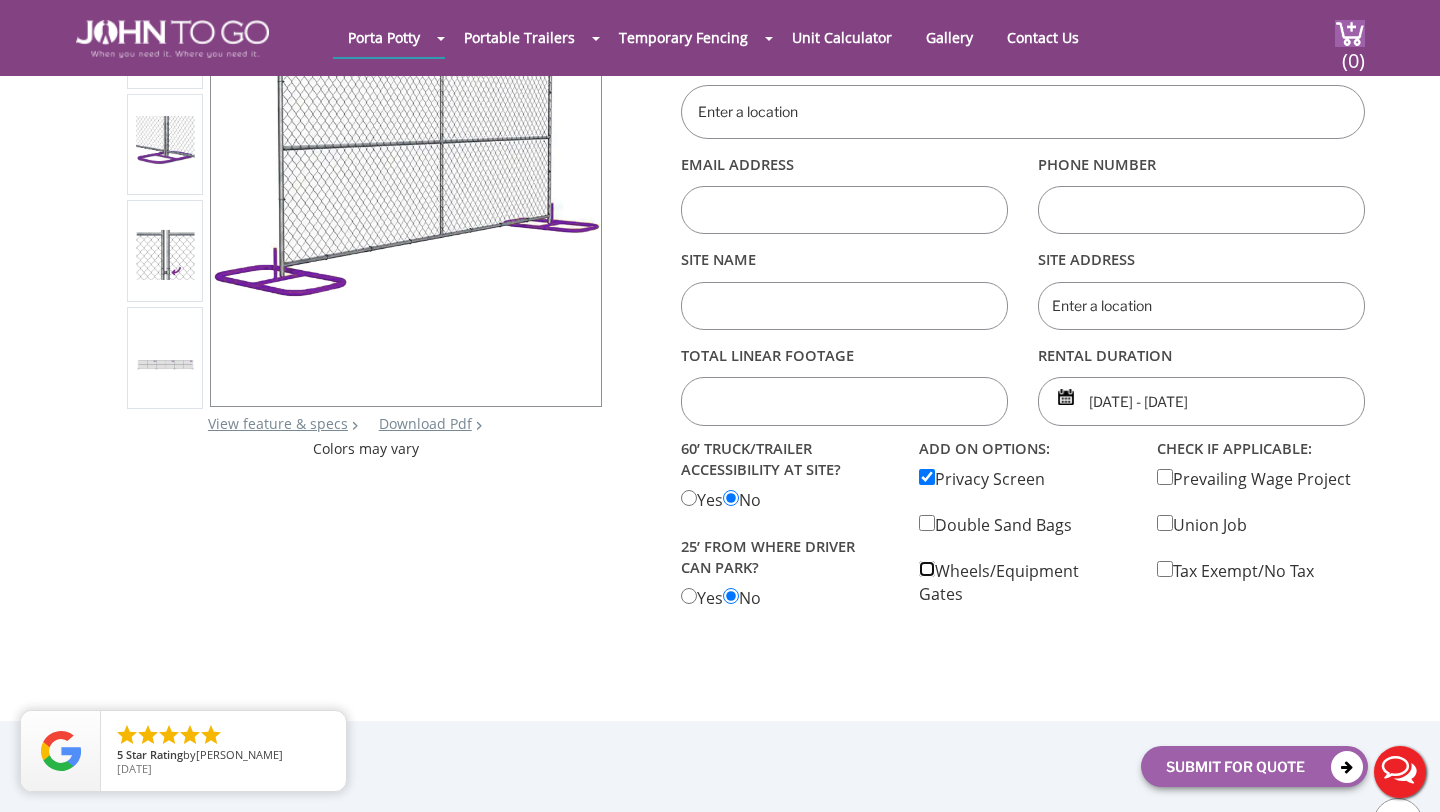 click at bounding box center [927, 569] 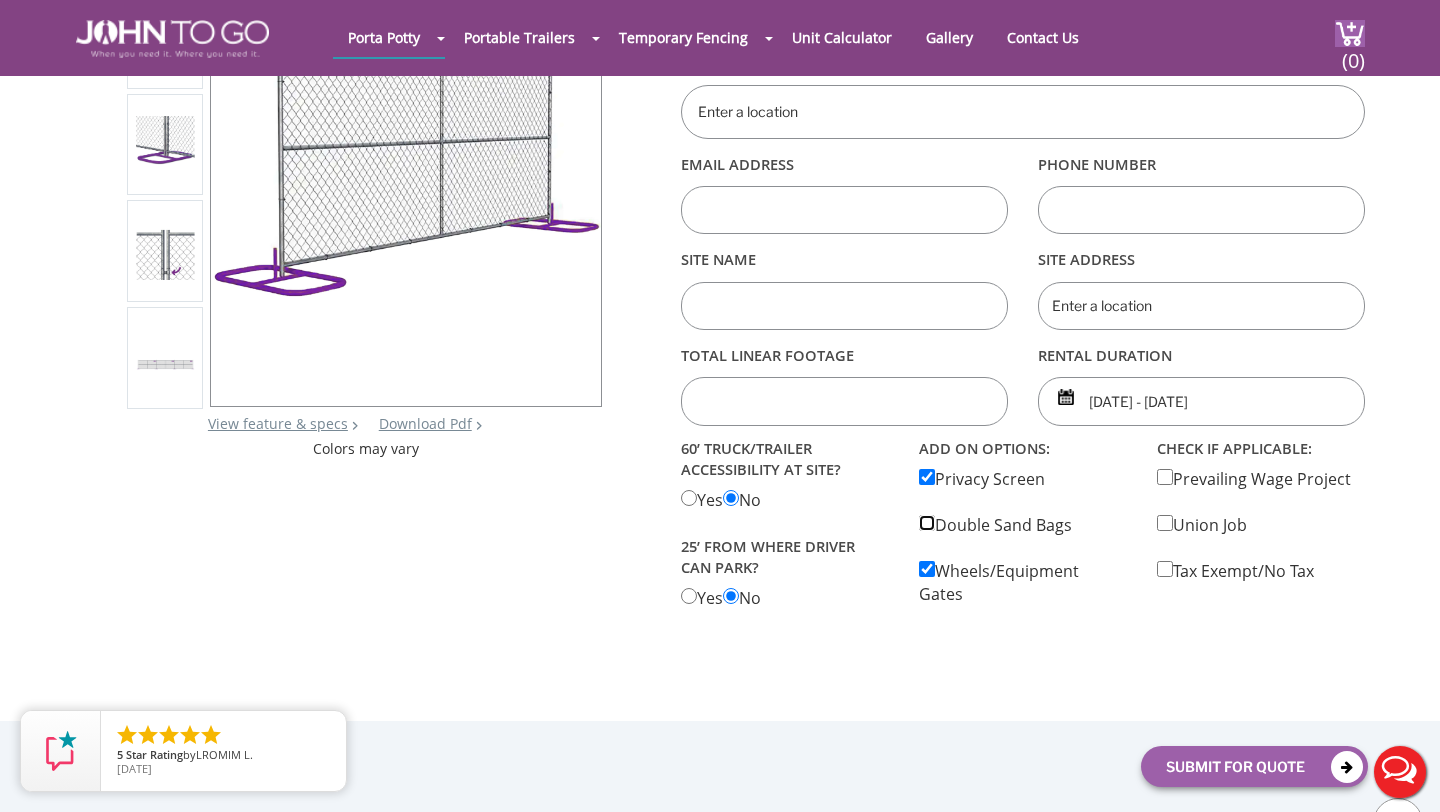 click at bounding box center (927, 523) 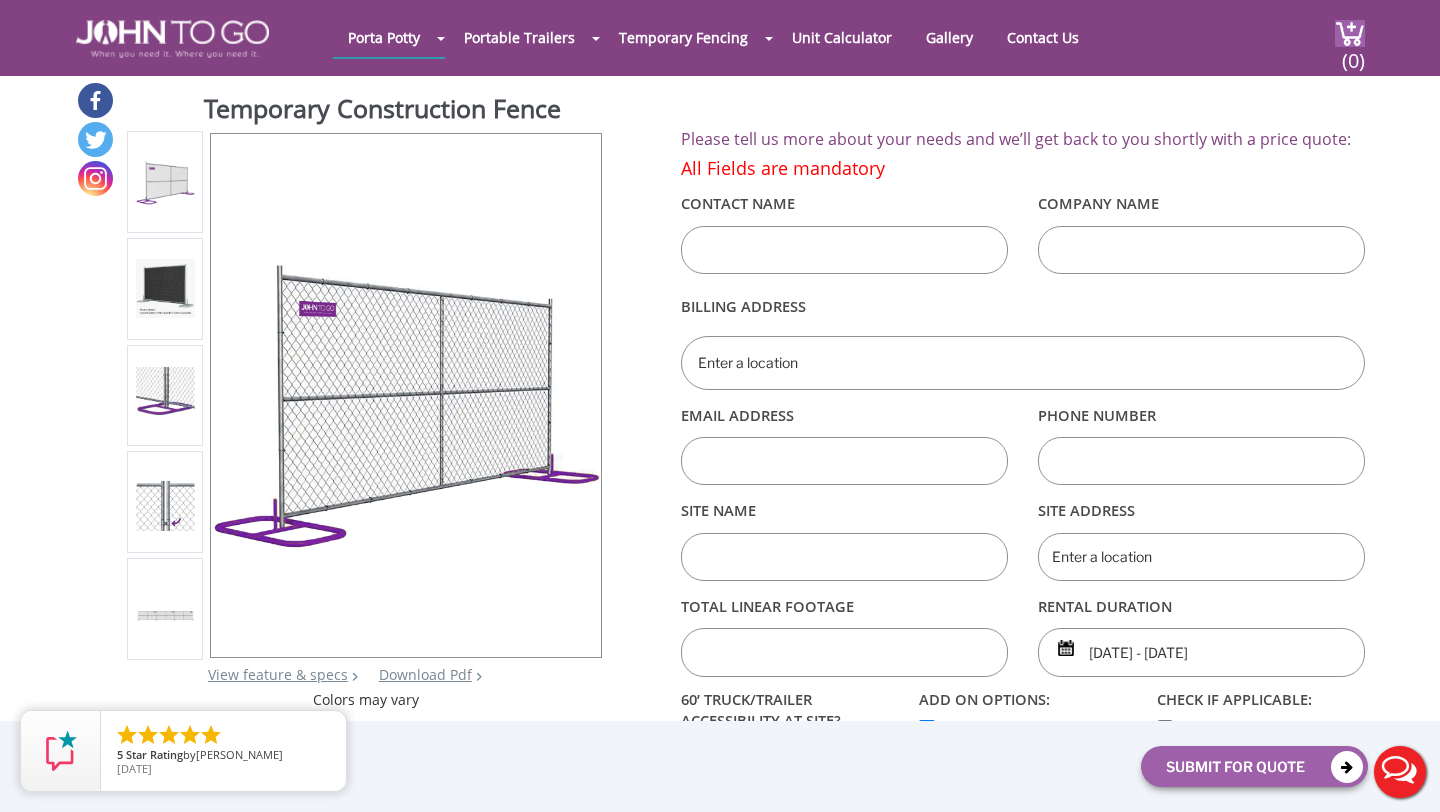 scroll, scrollTop: 0, scrollLeft: 0, axis: both 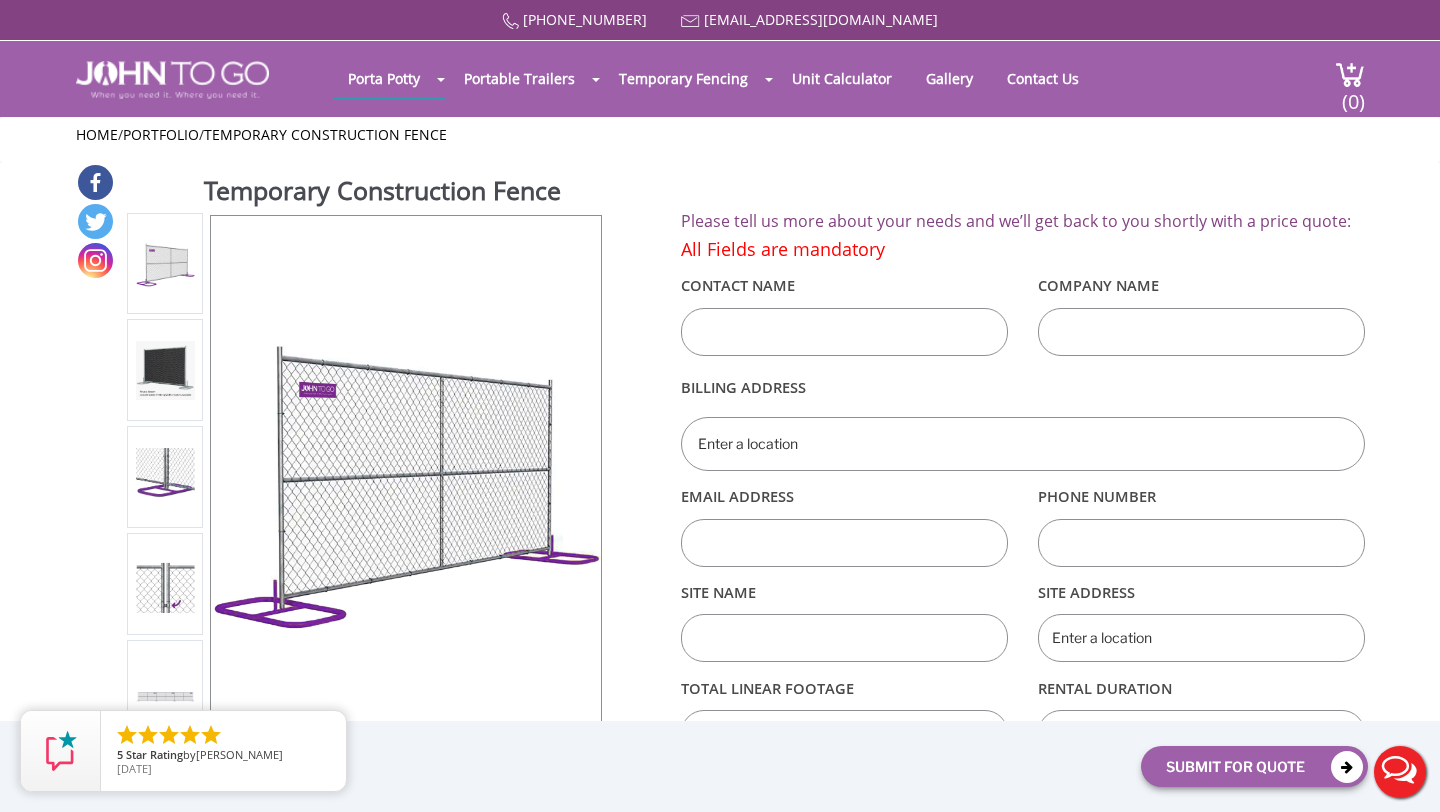 click at bounding box center [165, 370] 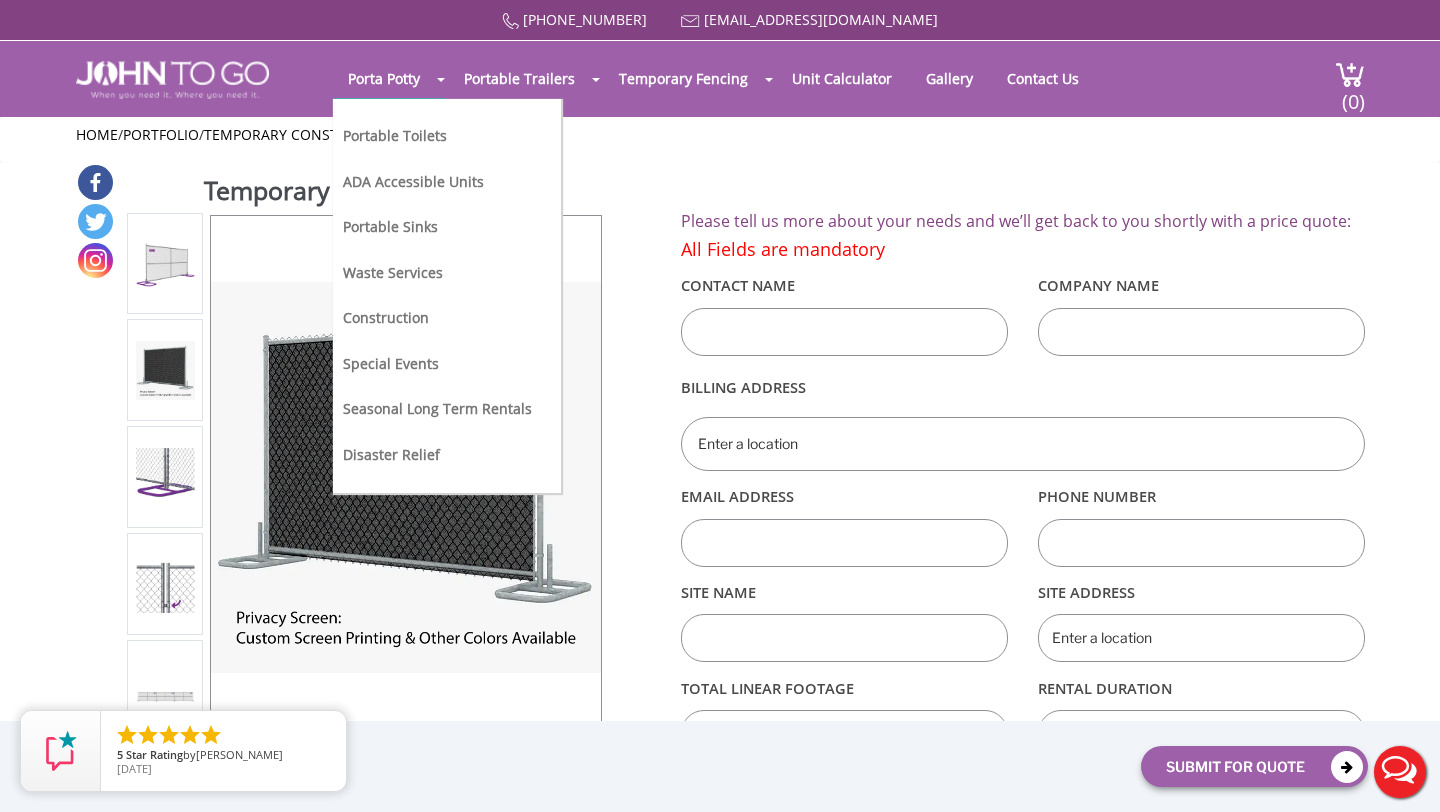 click on "Portable Toilets" at bounding box center [437, 144] 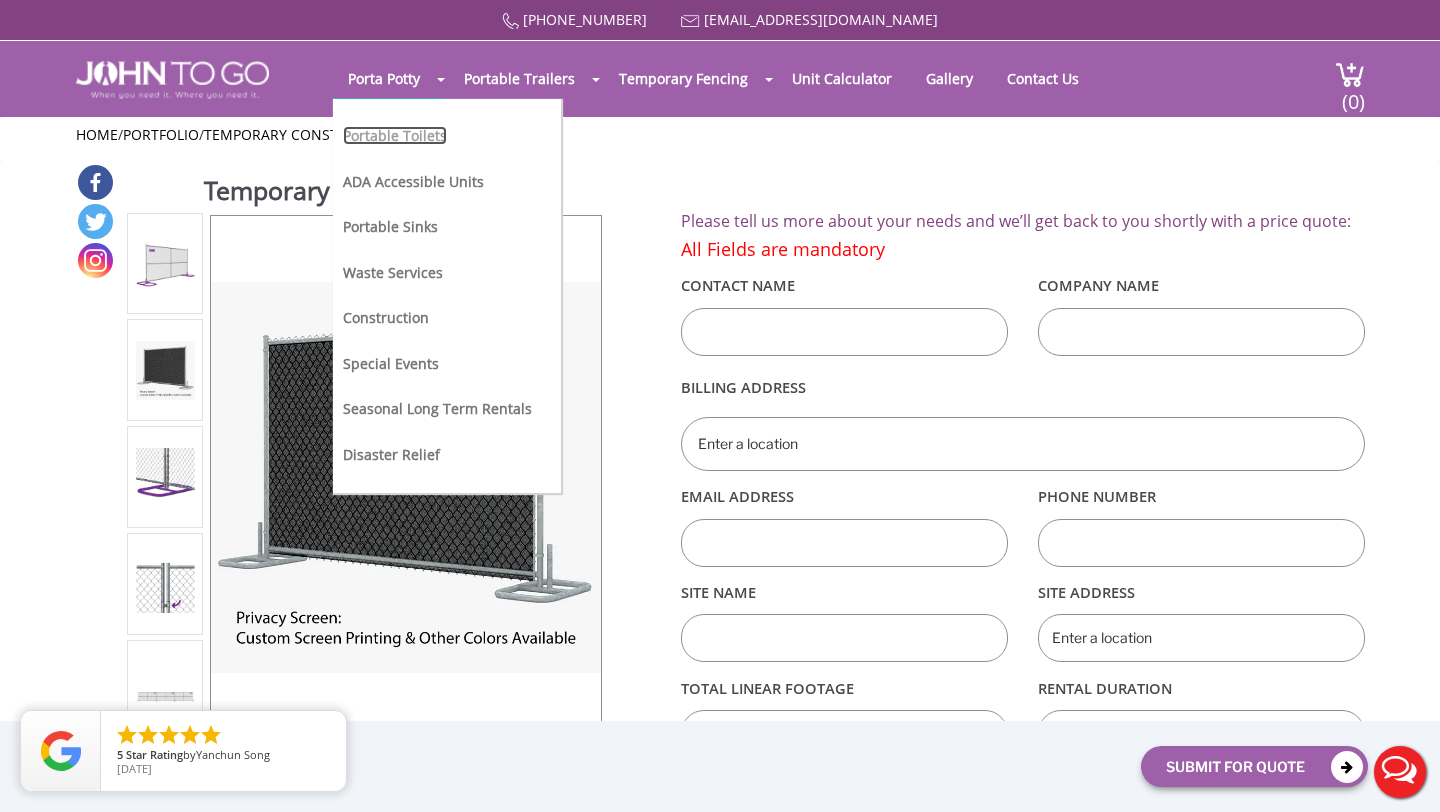 click on "Portable Toilets" at bounding box center [395, 135] 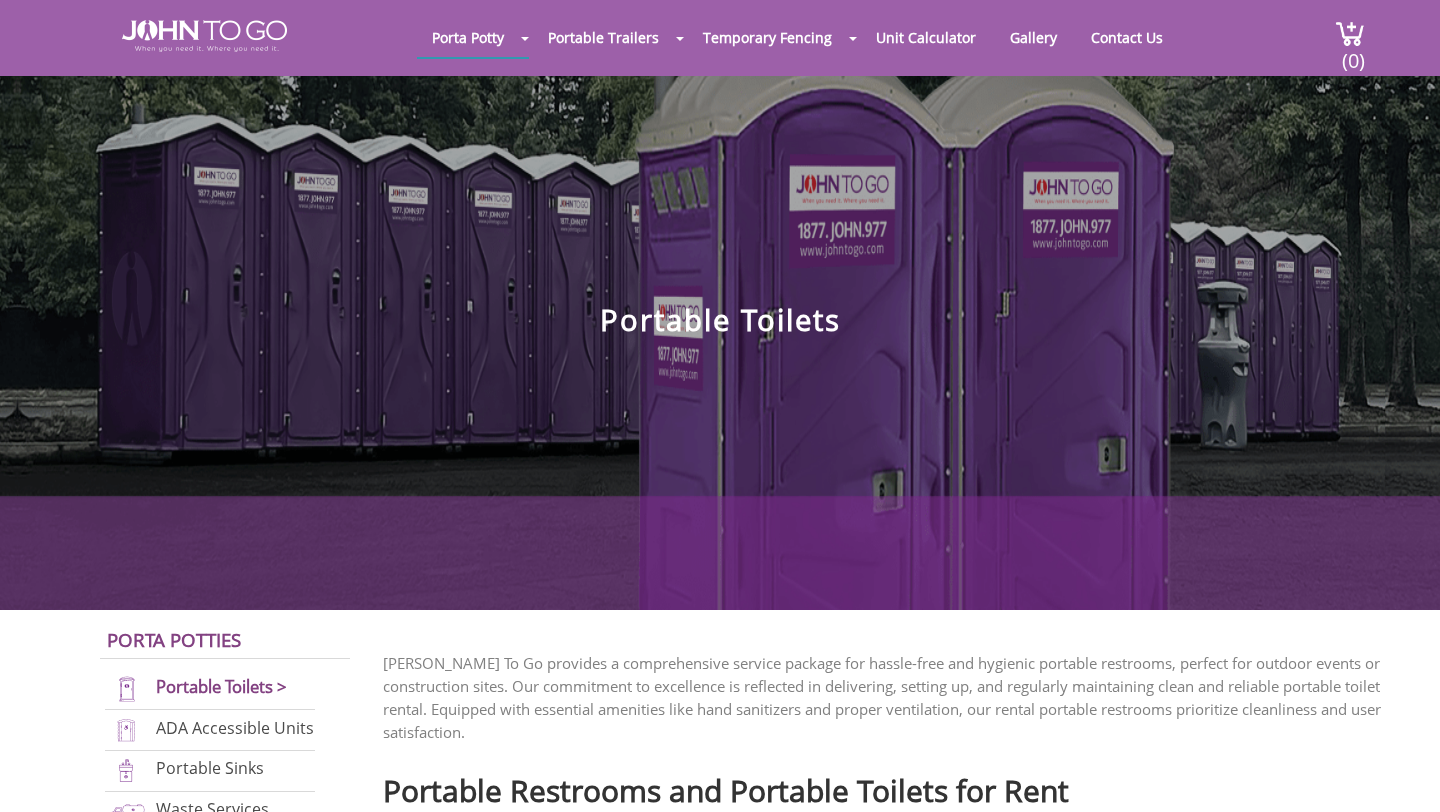 scroll, scrollTop: 0, scrollLeft: 0, axis: both 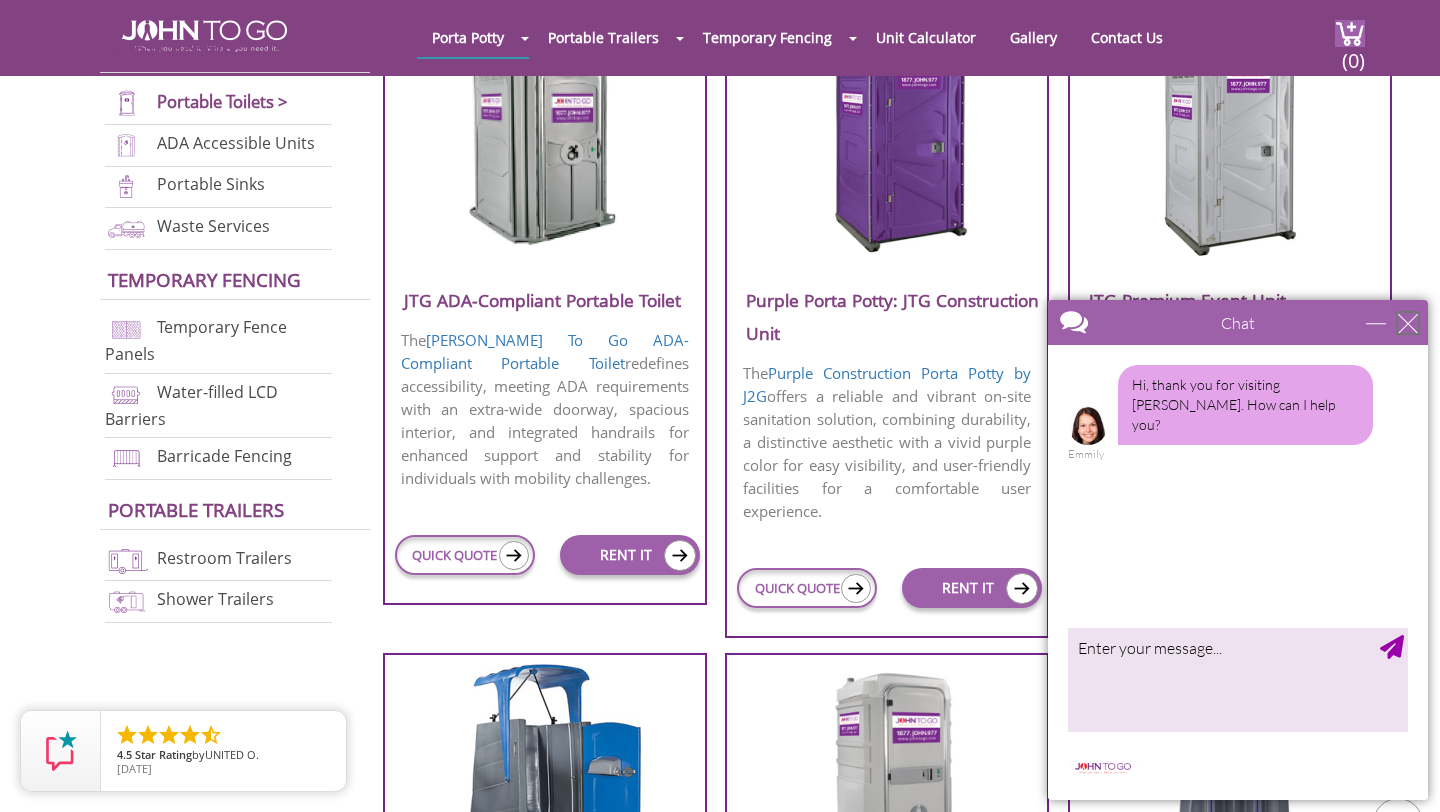 click at bounding box center (1408, 323) 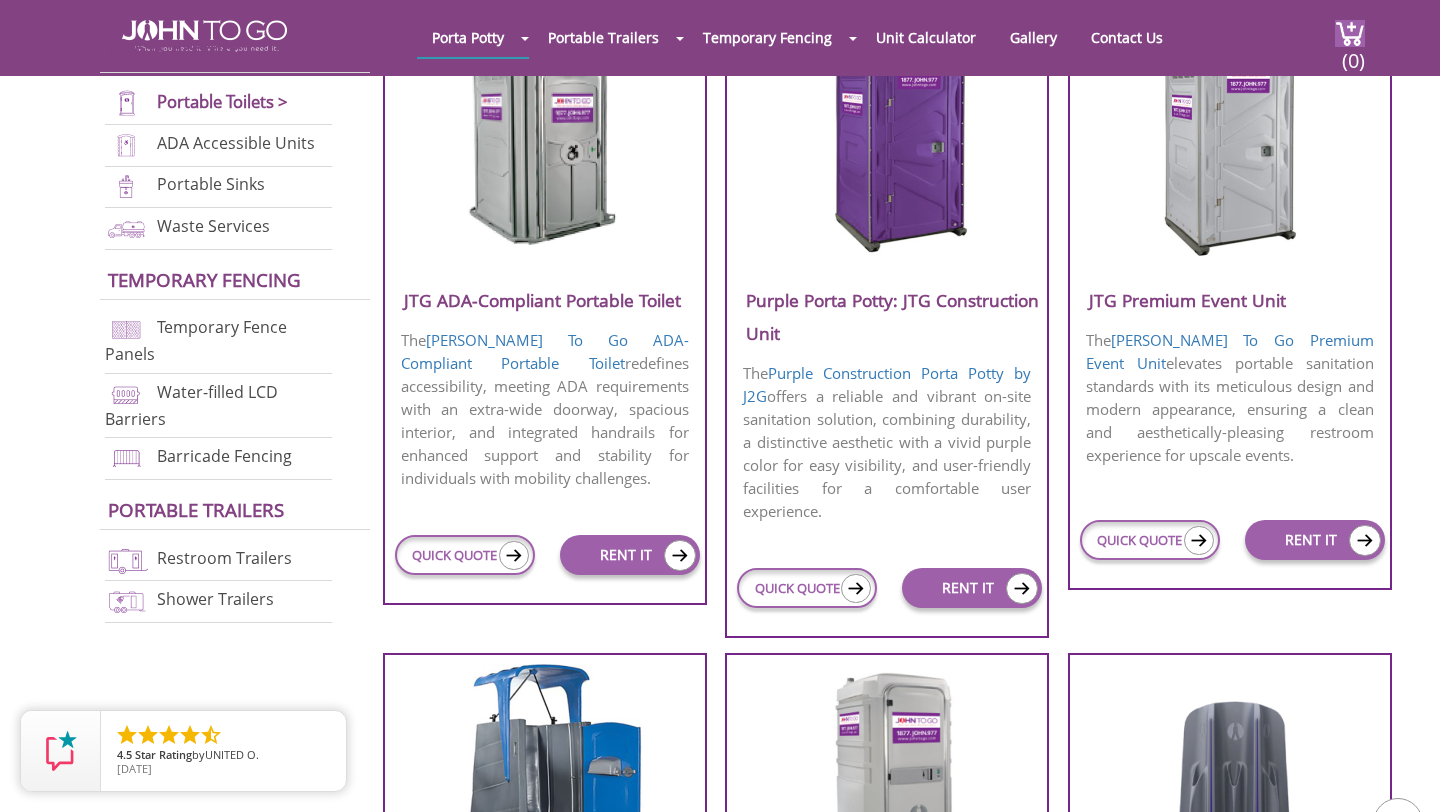 scroll, scrollTop: 0, scrollLeft: 0, axis: both 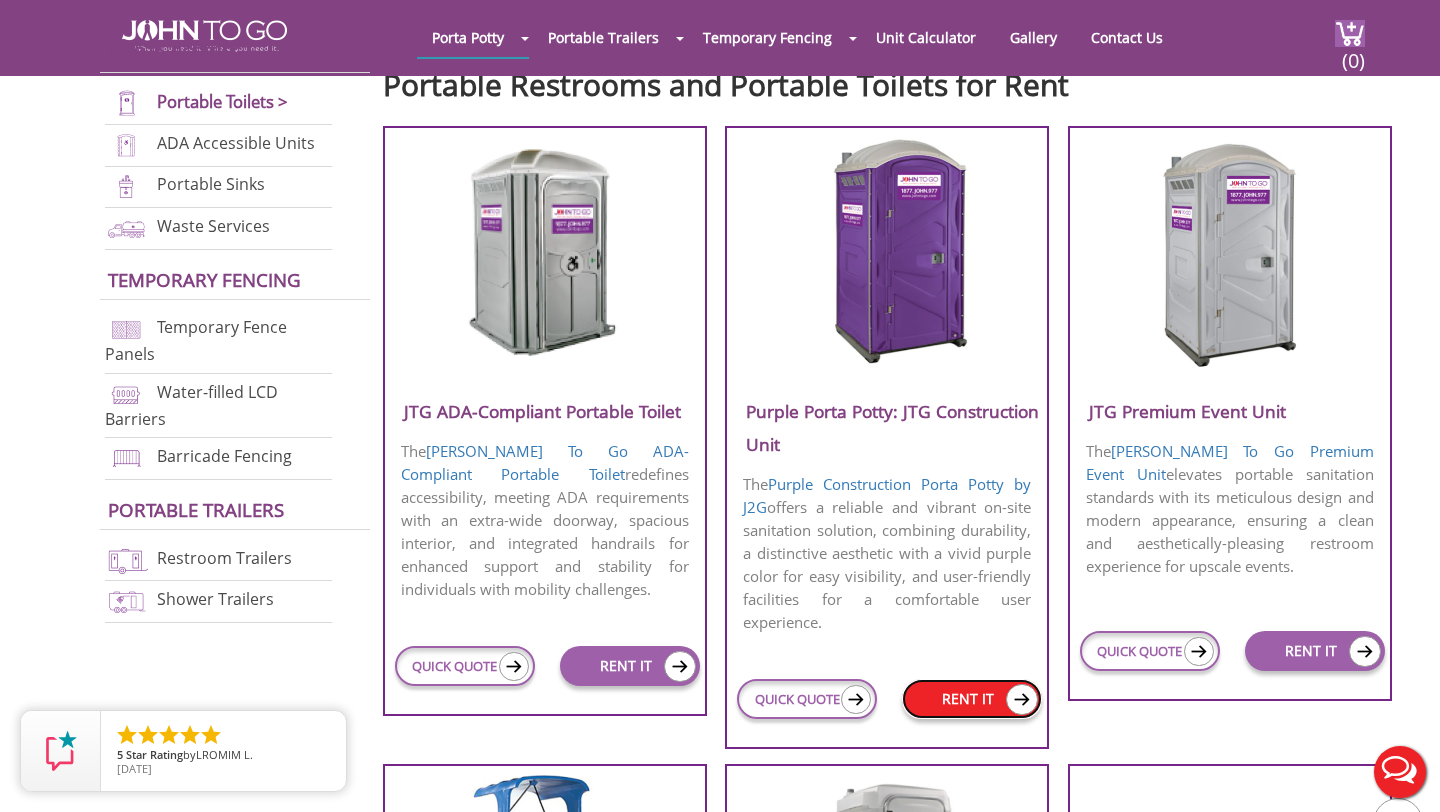 click on "RENT IT" at bounding box center [972, 699] 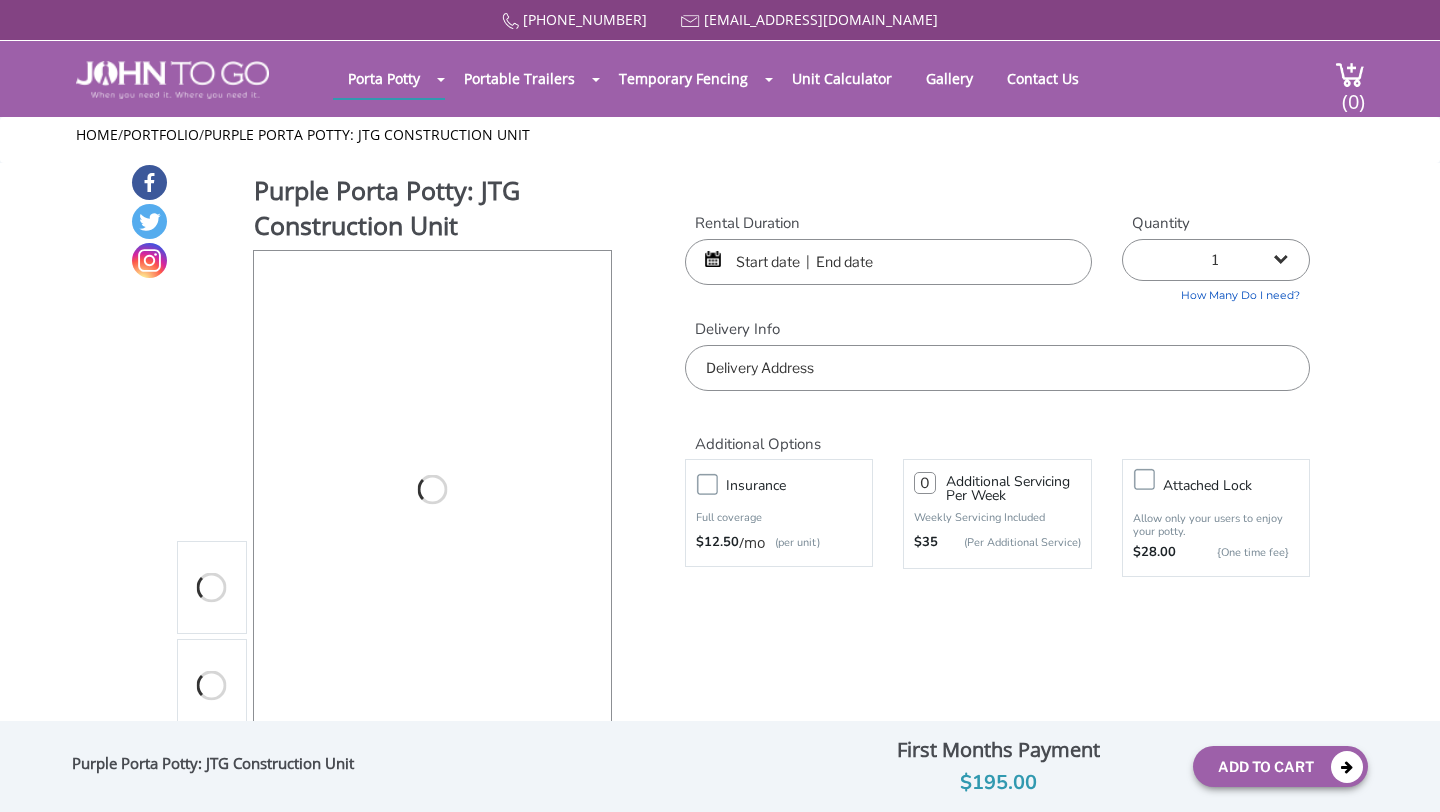 scroll, scrollTop: 0, scrollLeft: 0, axis: both 